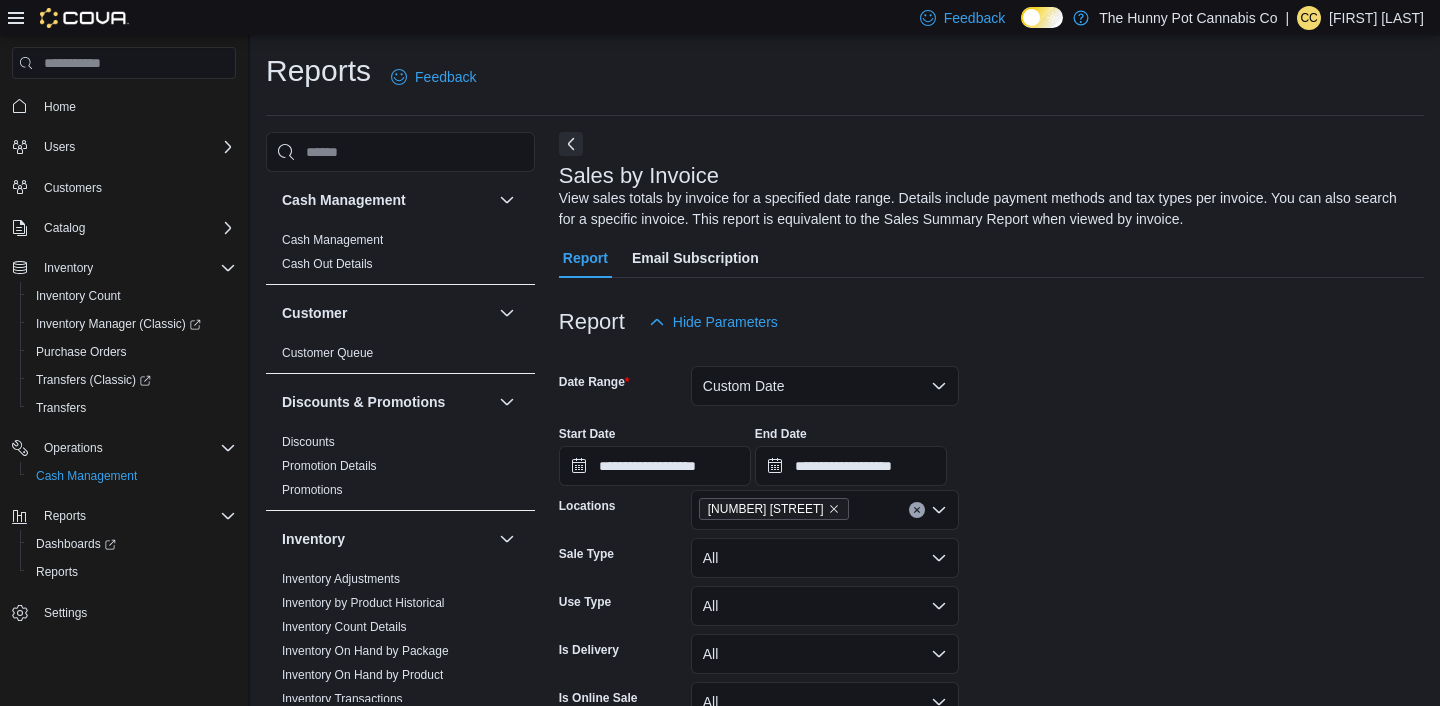 scroll, scrollTop: 732, scrollLeft: 0, axis: vertical 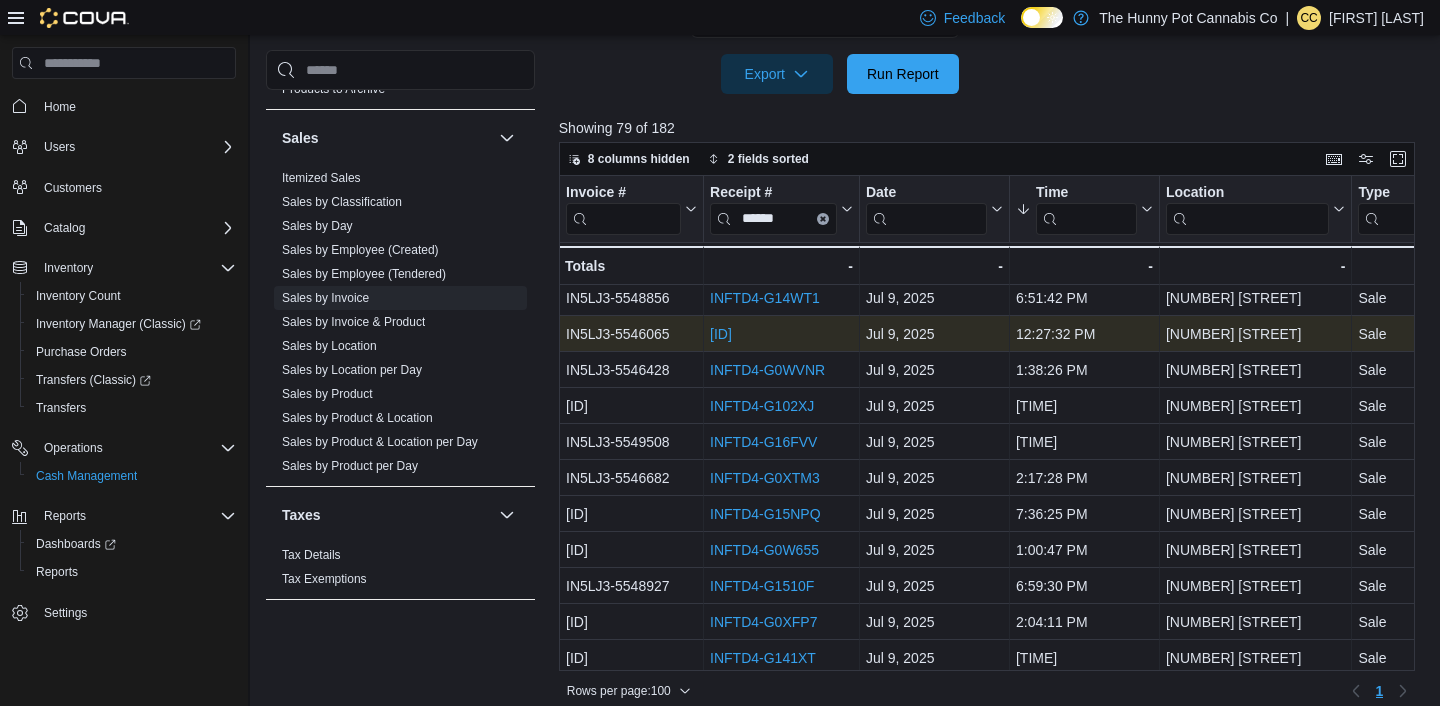 click on "INFTD4-G0V8WH" at bounding box center [721, 334] 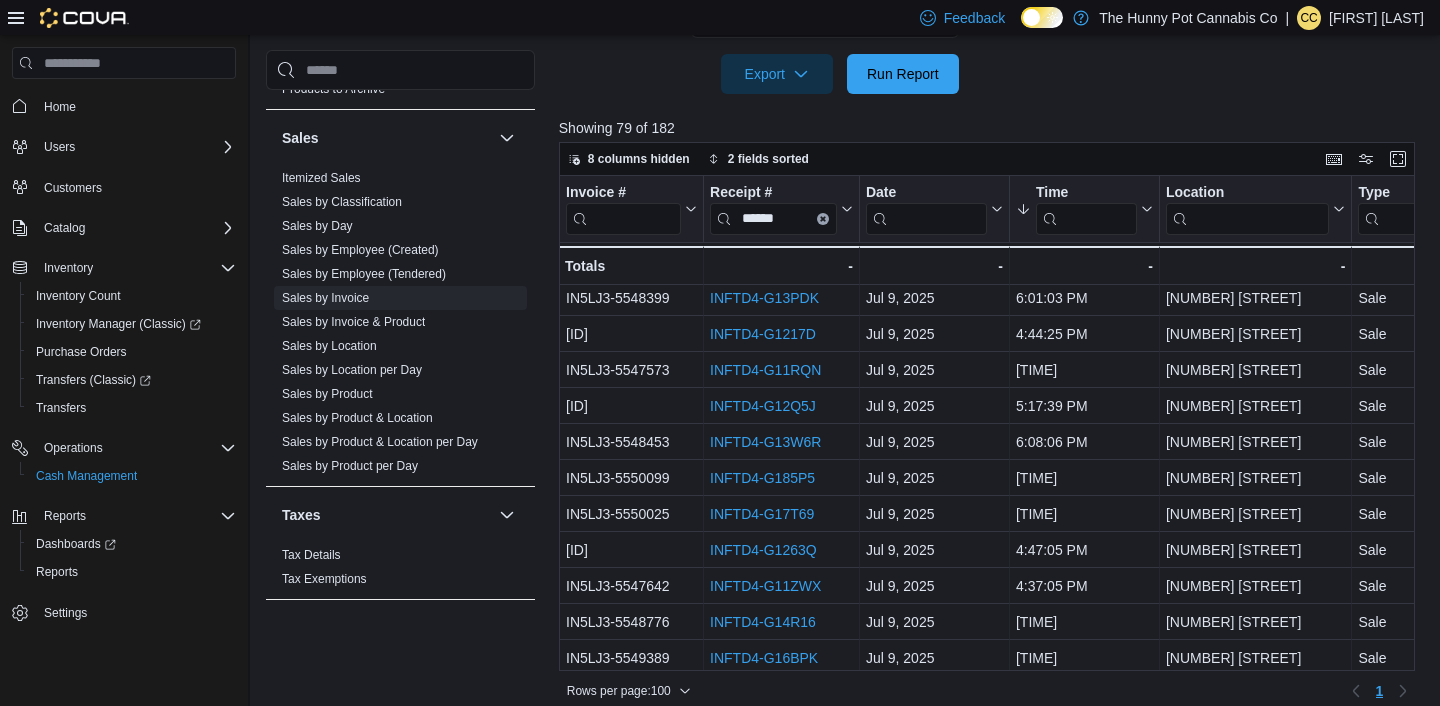 scroll, scrollTop: 0, scrollLeft: 0, axis: both 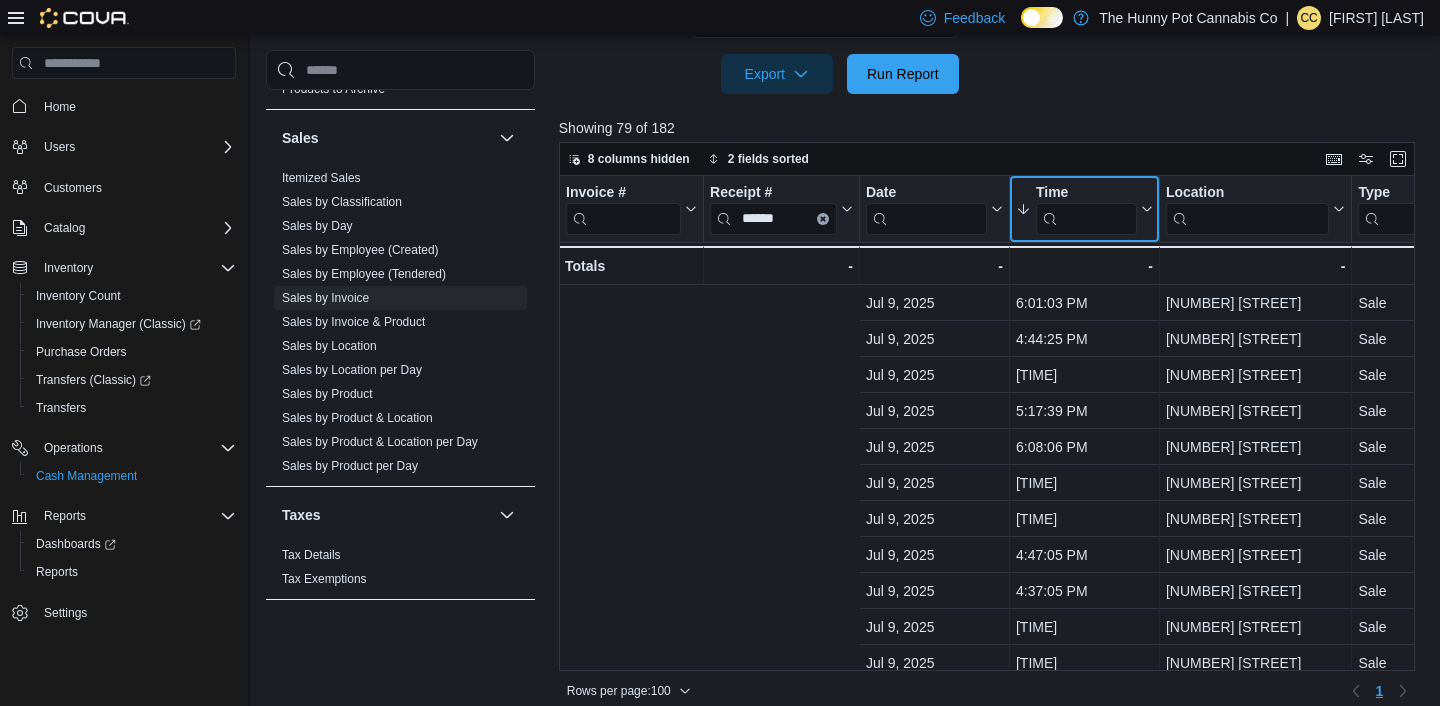 click on "Invoice # Click to view column header actions Receipt # ****** Click to view column header actions Date Click to view column header actions Time Sorted by Time, descending , then sorted by Cash, descending . Click to view column header actions Location Click to view column header actions Type Click to view column header actions Gift Cards Click to view column header actions Cash Sorted by Time, descending , then sorted by Cash, descending . Click to view column header actions Gross Sales Click to view column header actions Subtotal Click to view column header actions Markdown Percent Click to view column header actions Discount Reason Click to view column header actions Tendered By Click to view column header actions Created By Click to view column header actions Sale Override By Click to view column header actions Customer Click to view column header actions Medical Click to view column header actions Cashback Click to view column header actions Manual Discounts Click to view column header actions Debit Visa" at bounding box center (2764, 230) 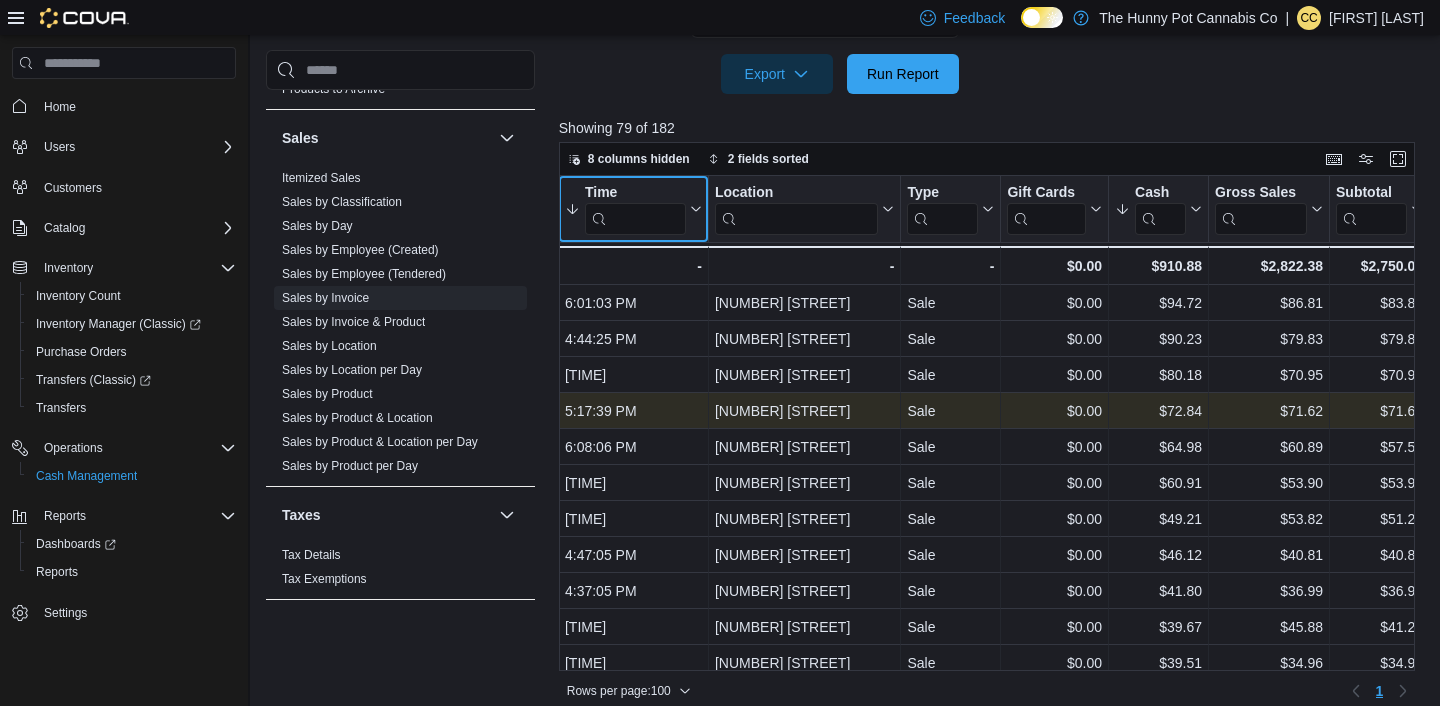 scroll, scrollTop: 0, scrollLeft: 393, axis: horizontal 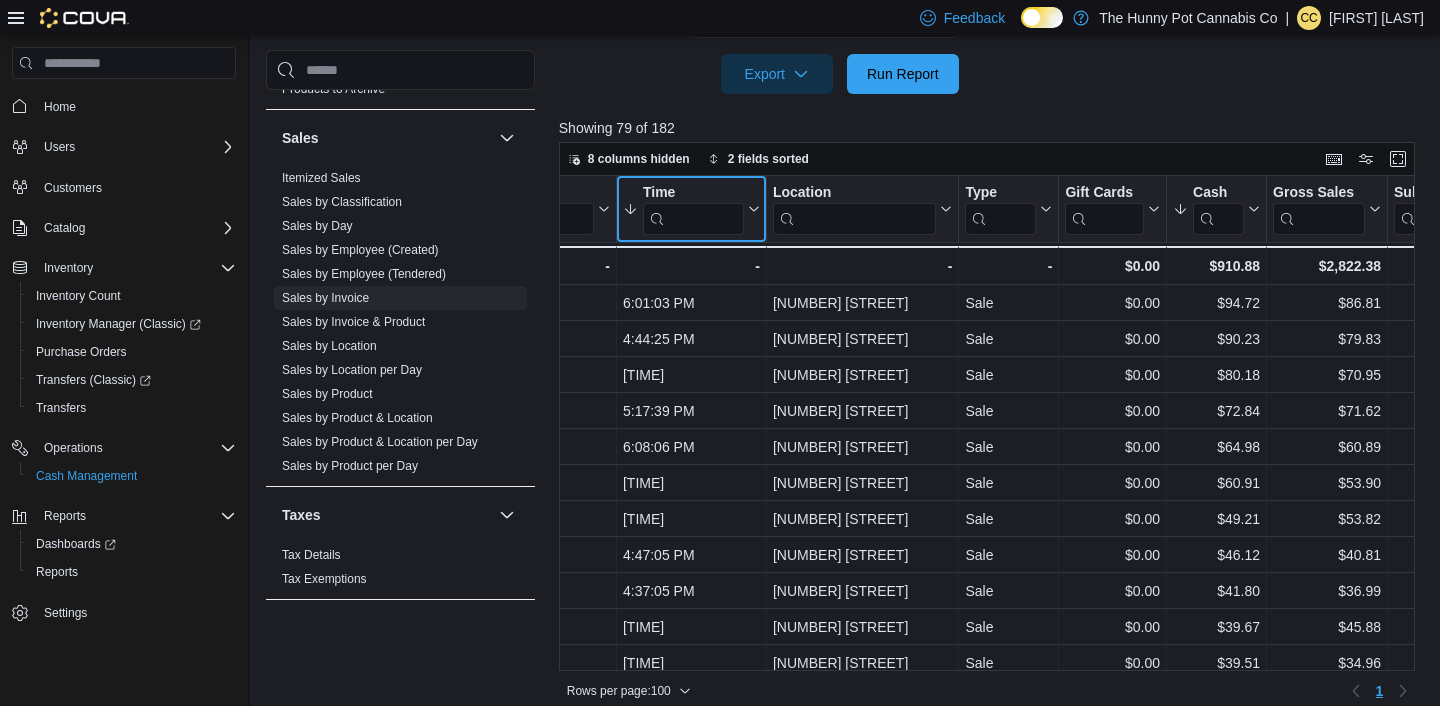 click 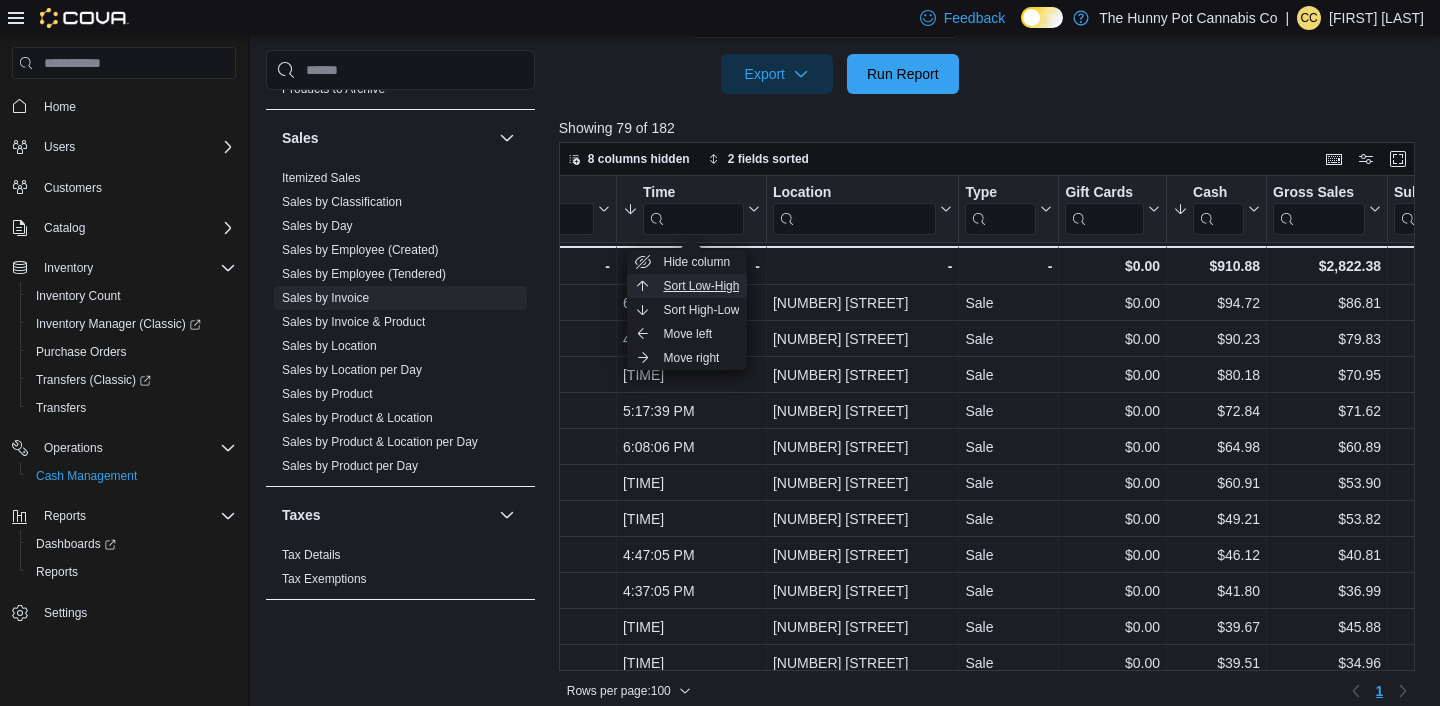 click on "Sort Low-High" at bounding box center [701, 286] 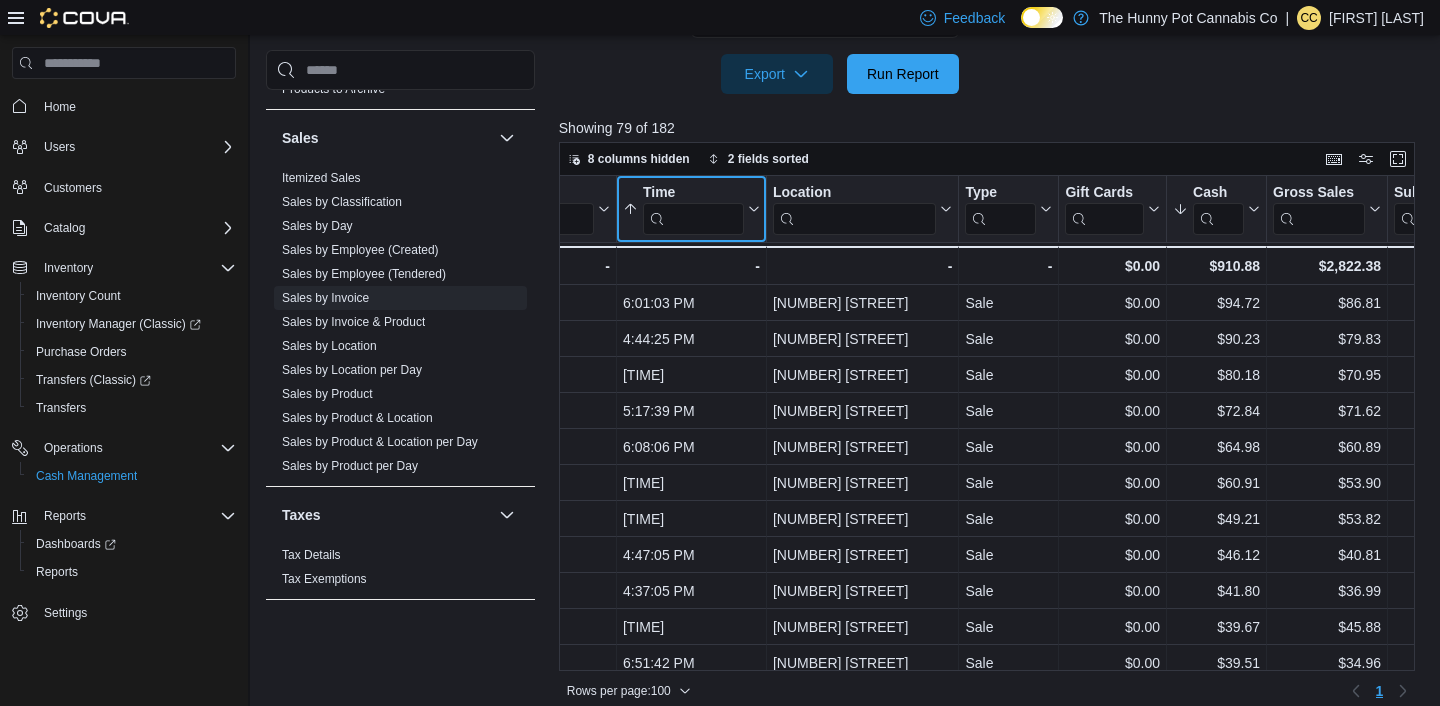click 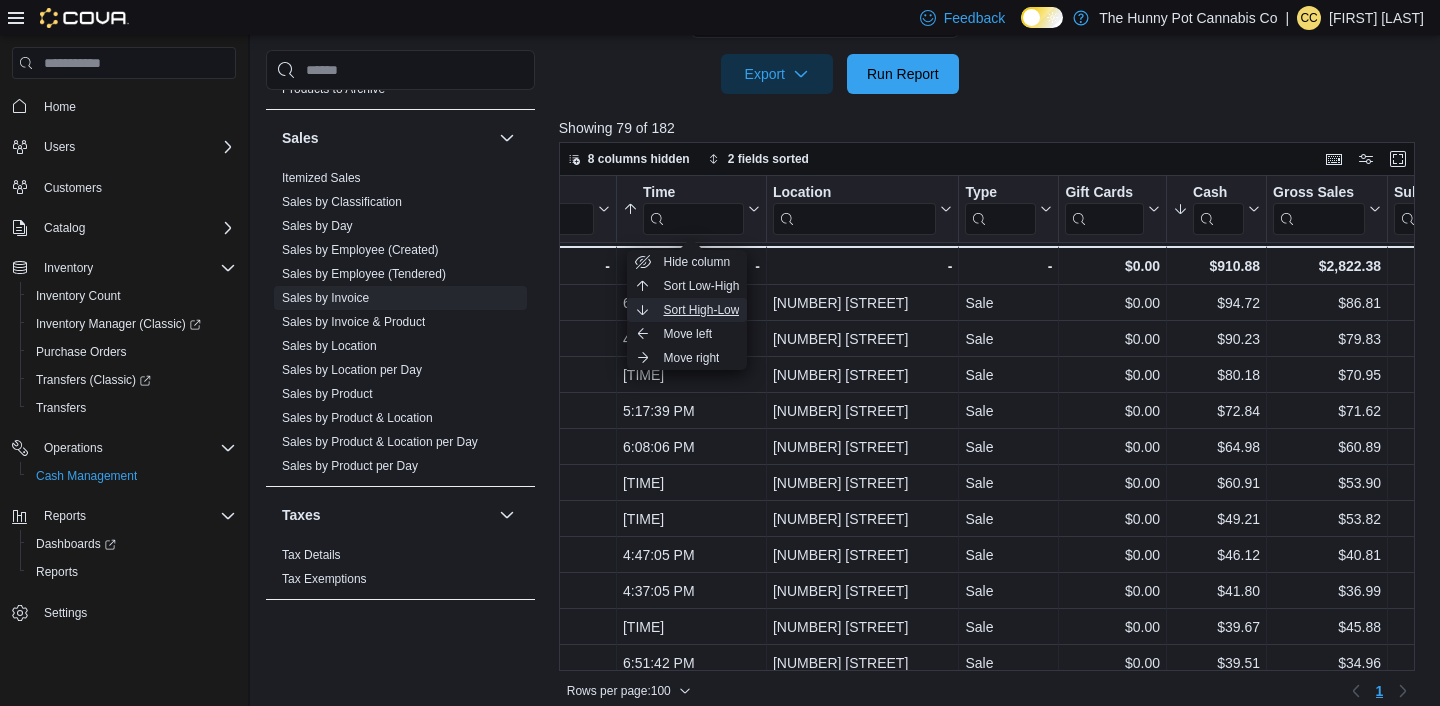 click on "Sort High-Low" at bounding box center [701, 310] 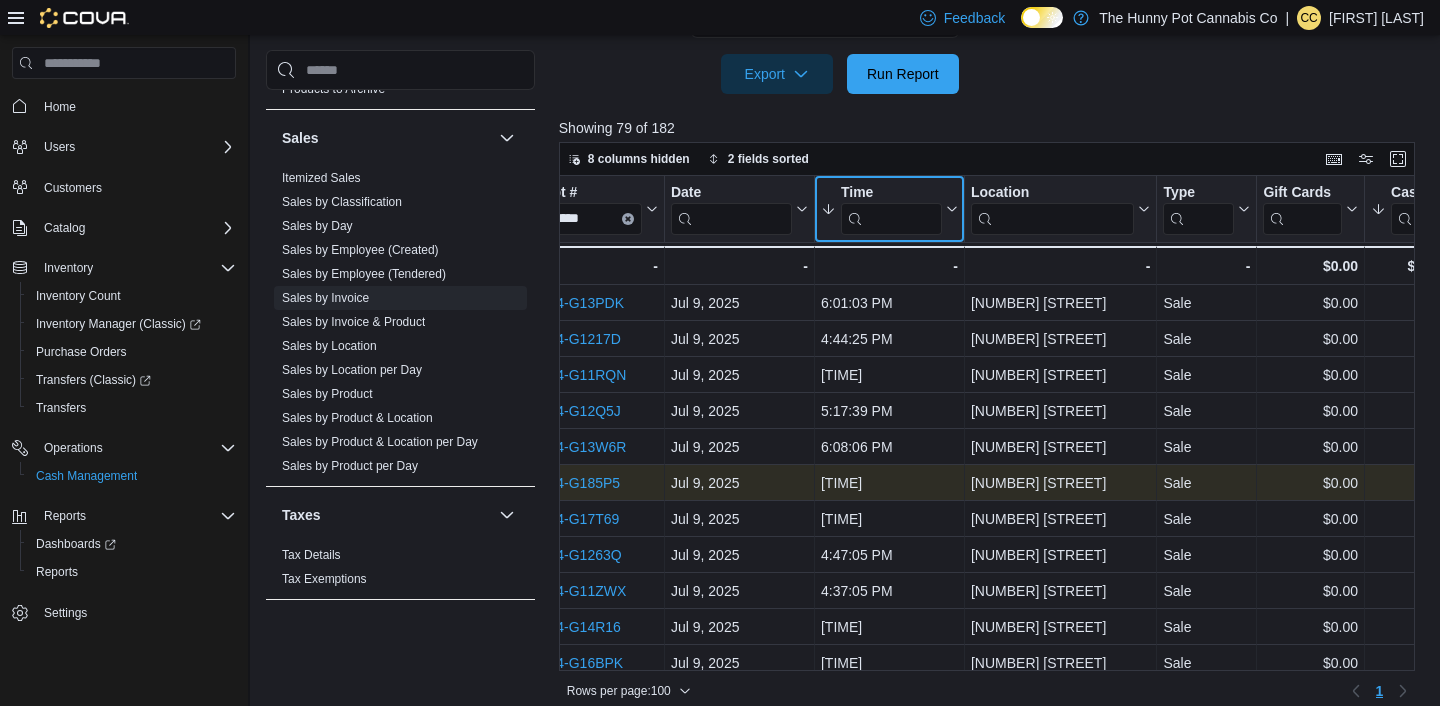 scroll, scrollTop: 0, scrollLeft: 132, axis: horizontal 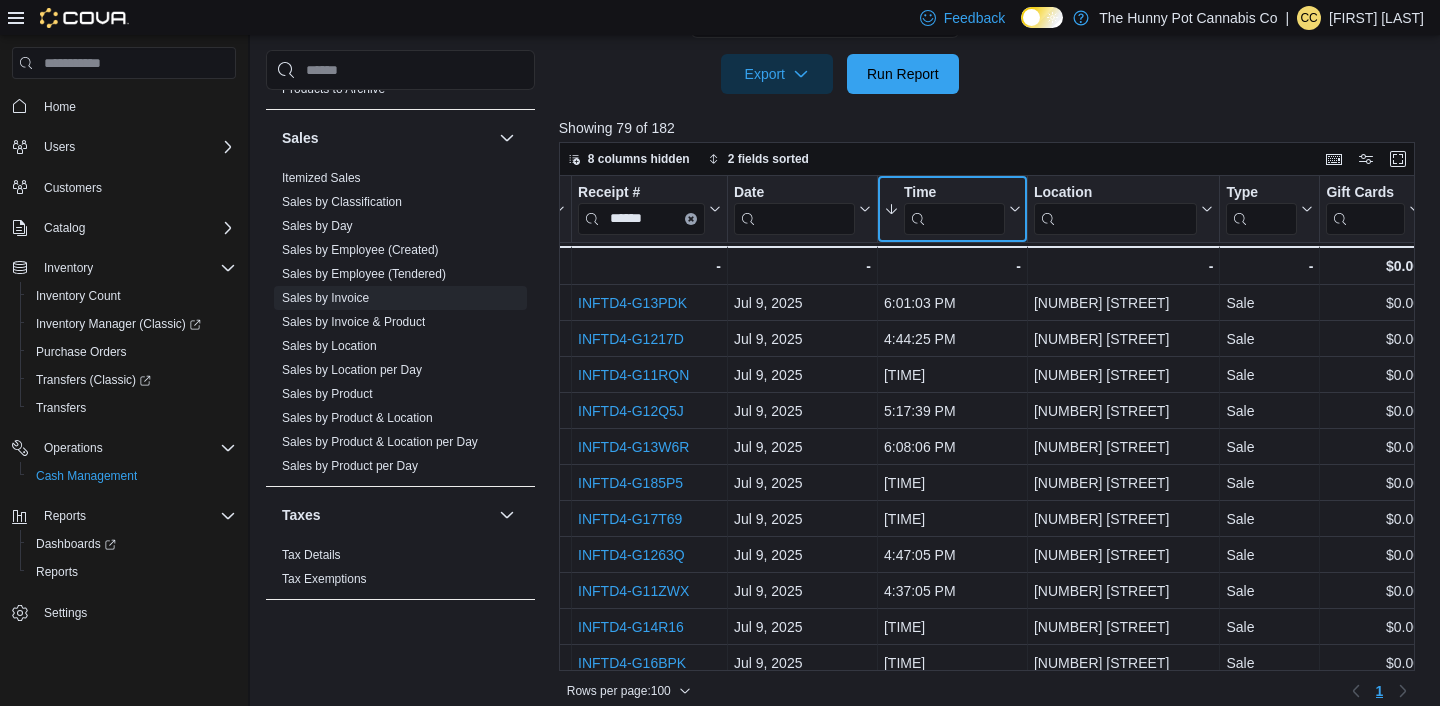 click 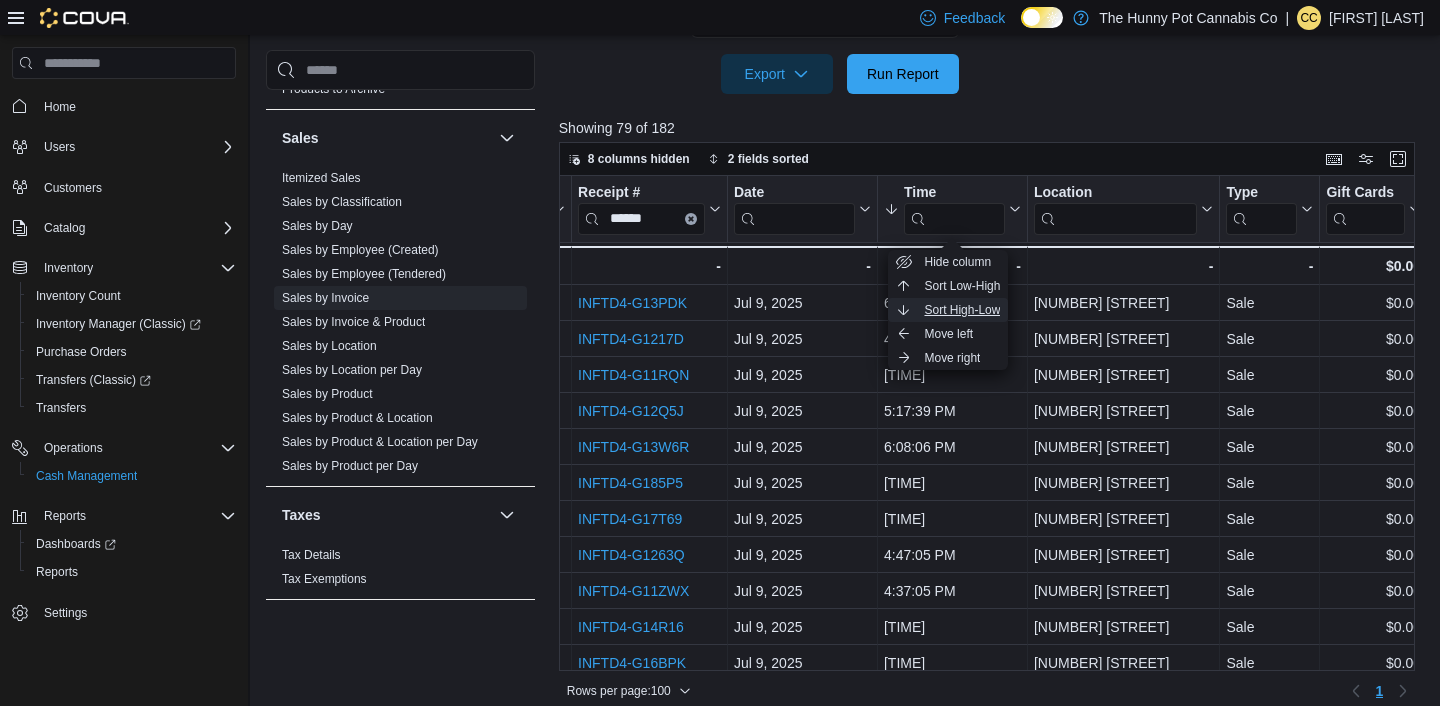 click on "Sort High-Low" at bounding box center (962, 310) 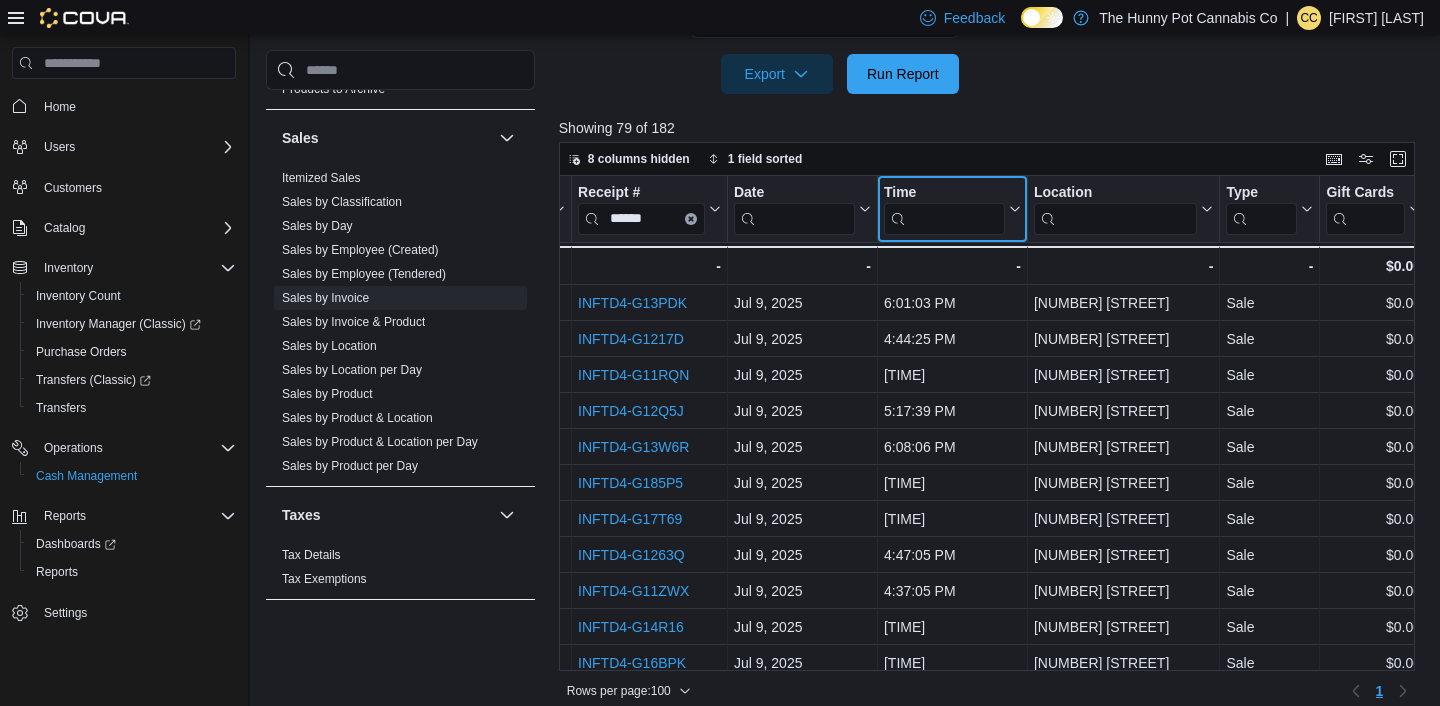 click 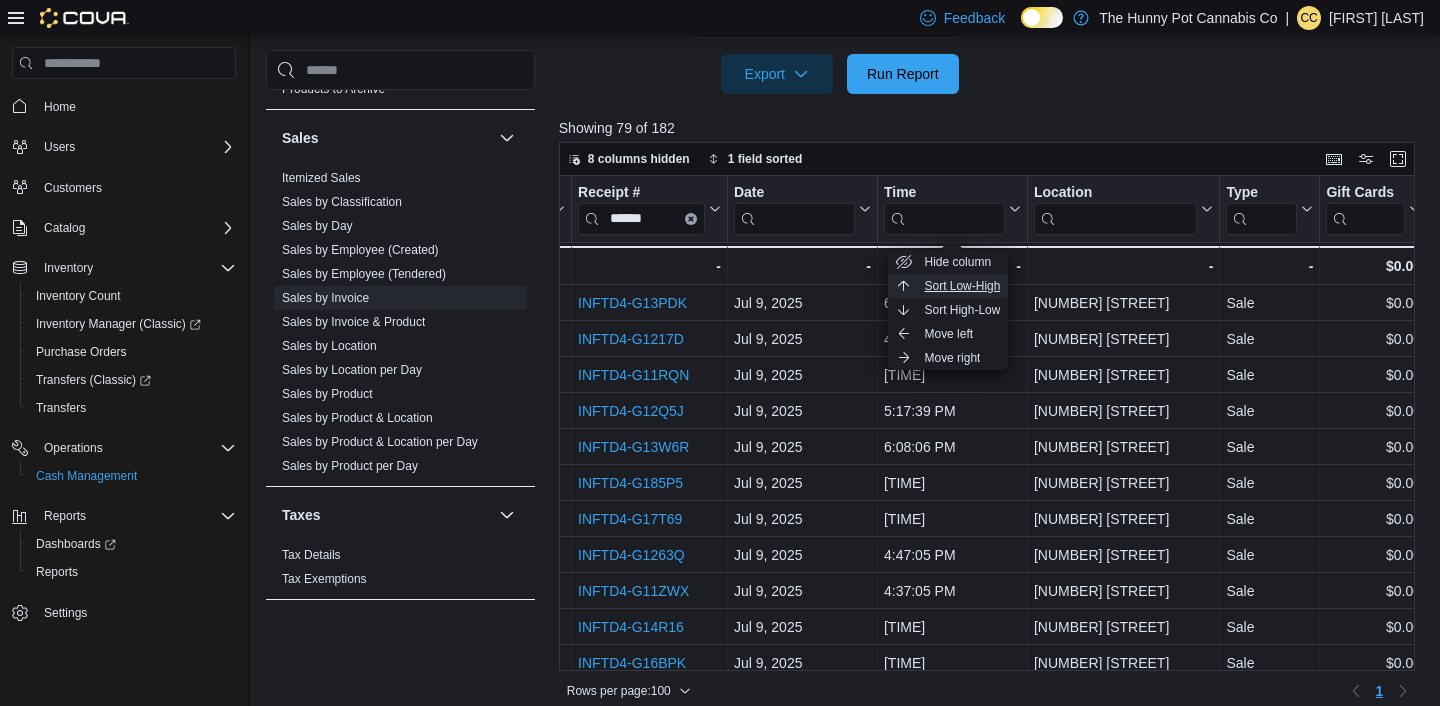 click on "Sort Low-High" at bounding box center (962, 286) 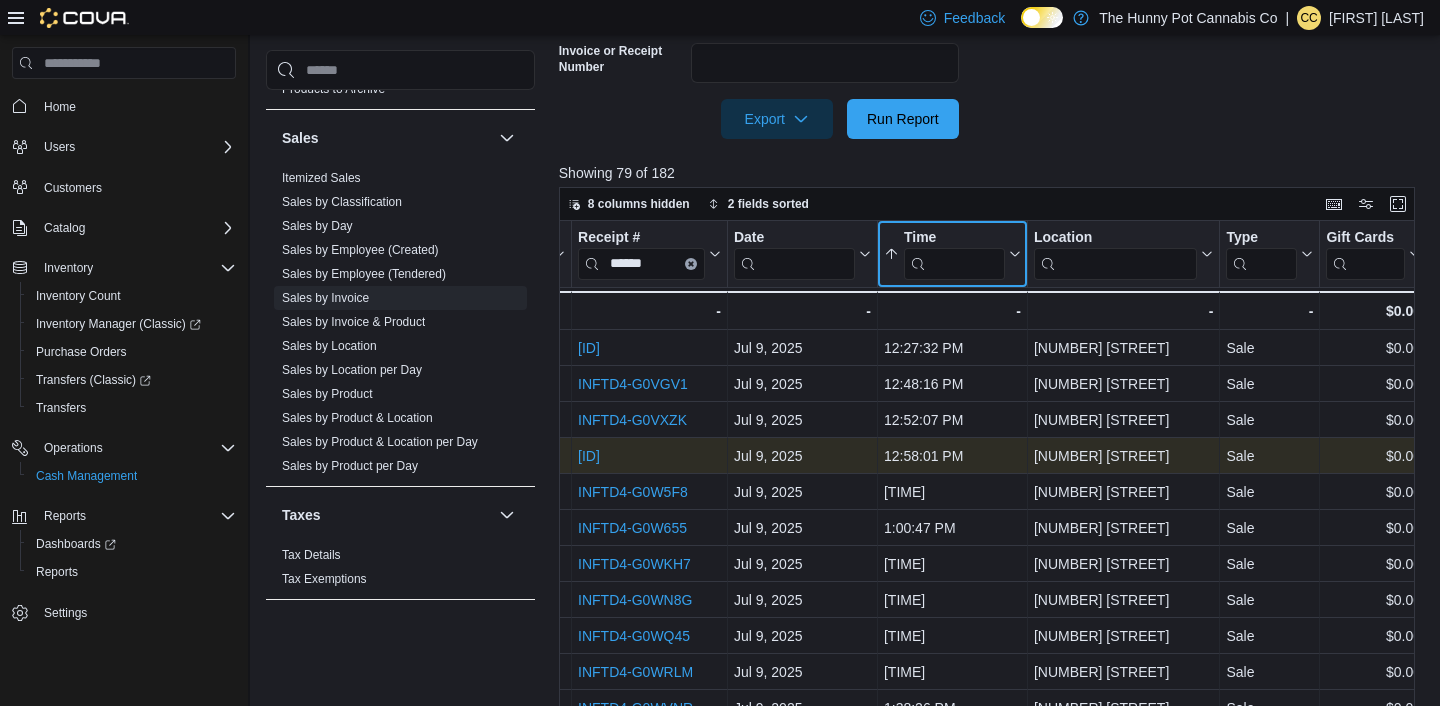 scroll, scrollTop: 683, scrollLeft: 0, axis: vertical 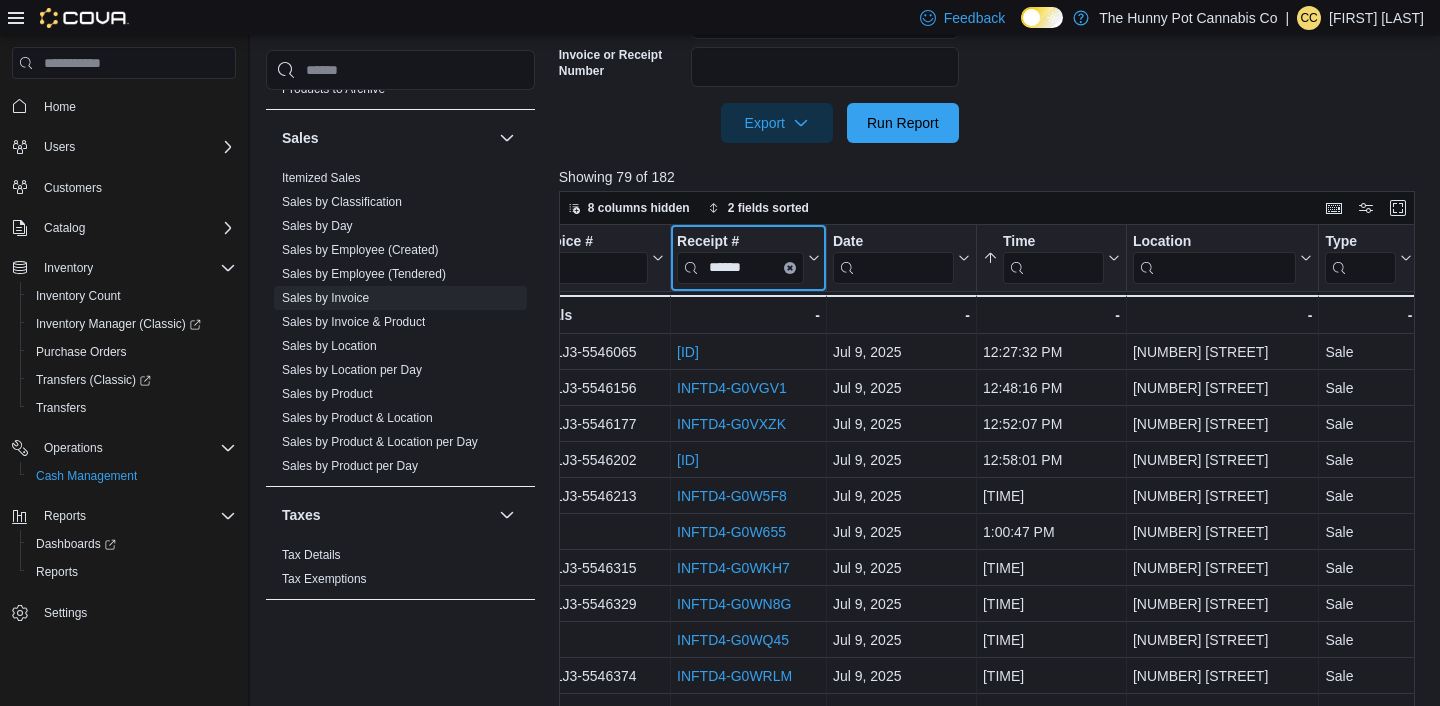 click 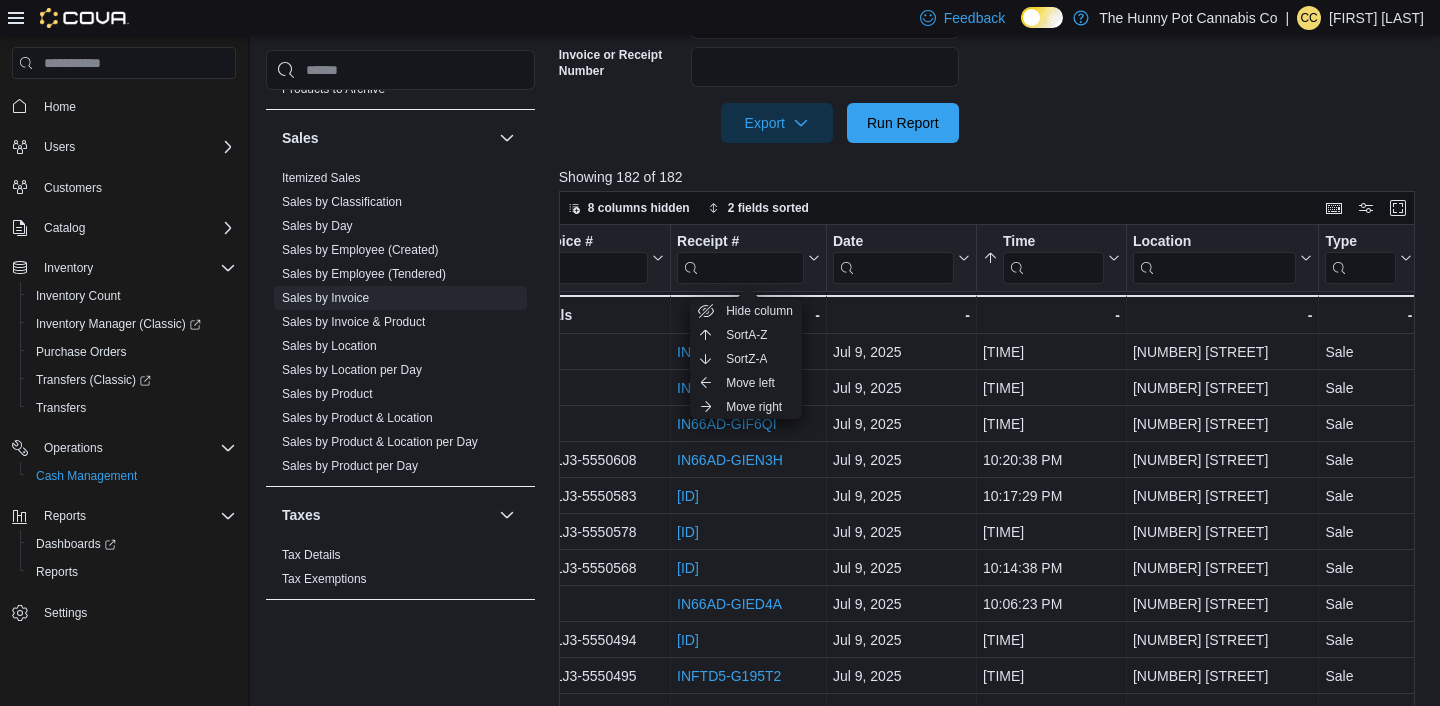 click on "8 columns hidden 2 fields sorted" at bounding box center (987, 208) 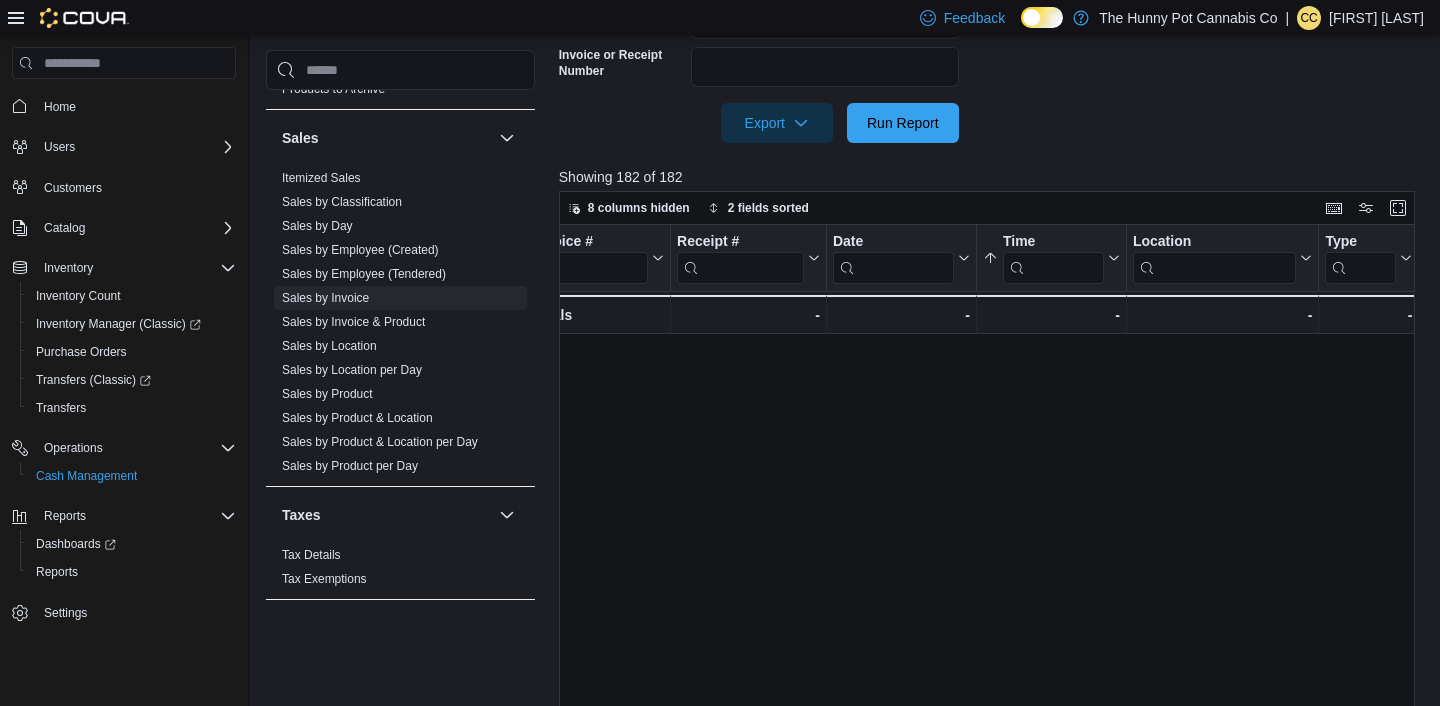 scroll, scrollTop: 0, scrollLeft: 33, axis: horizontal 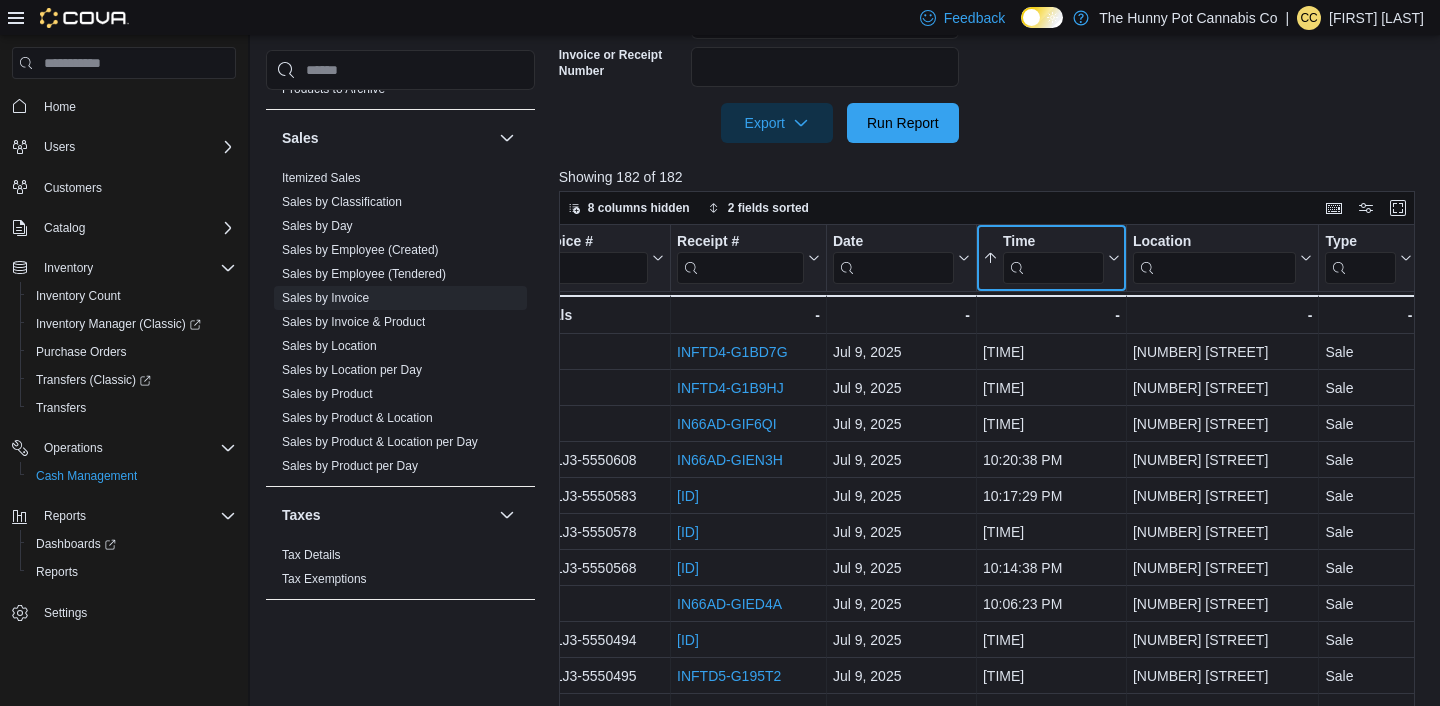 click 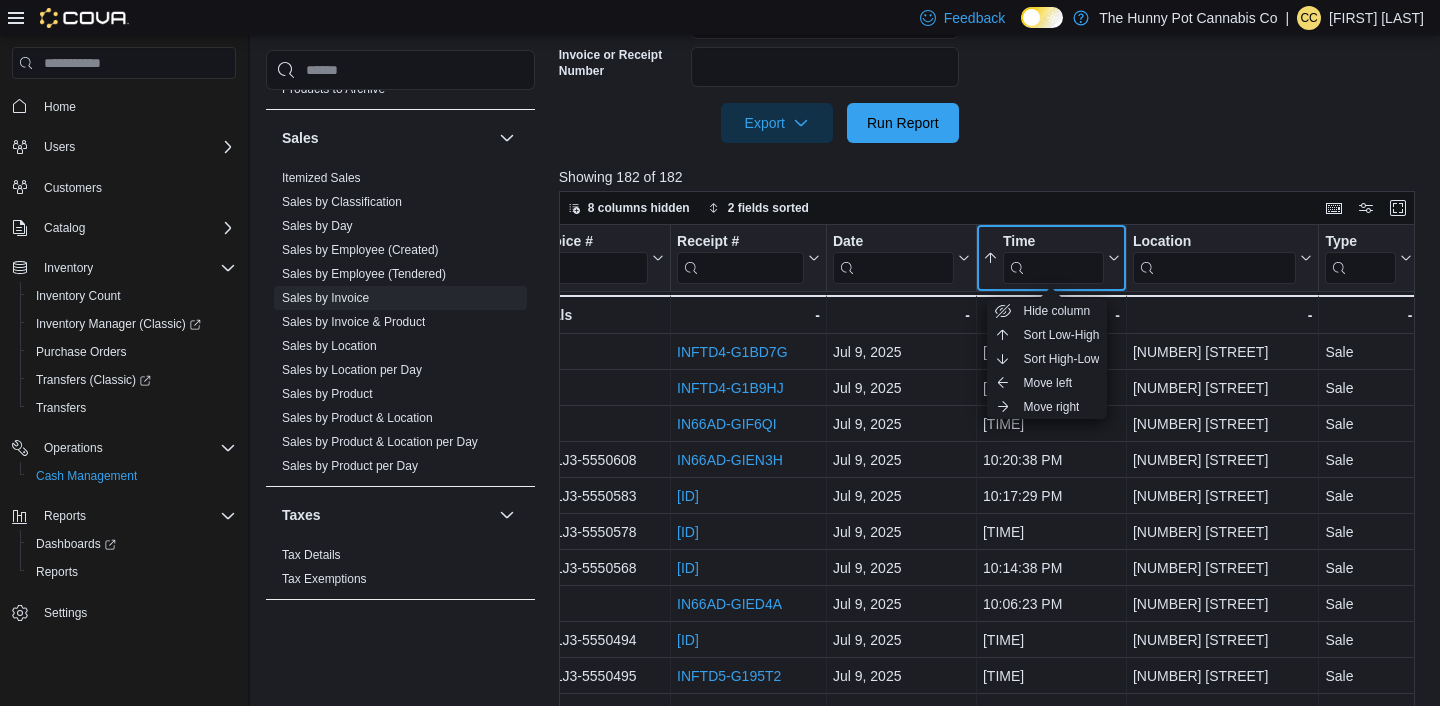 click 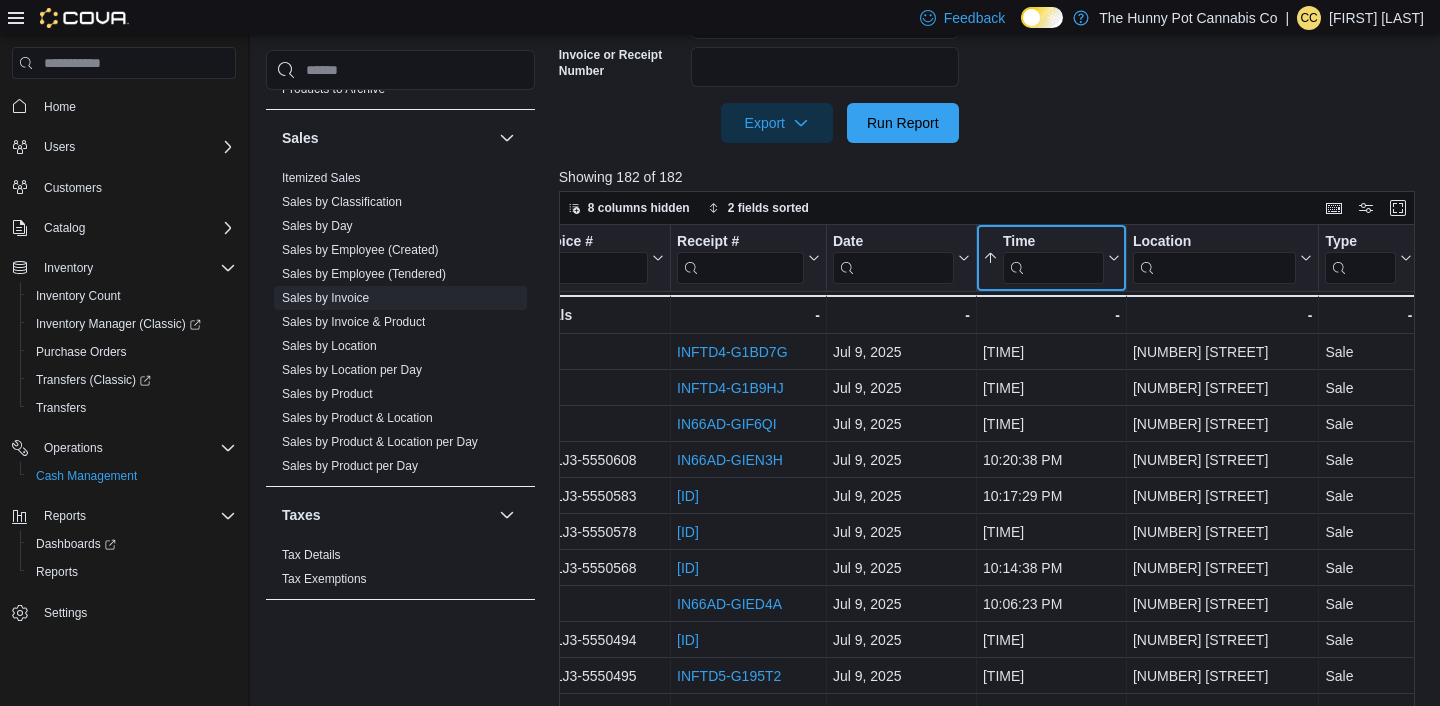 click 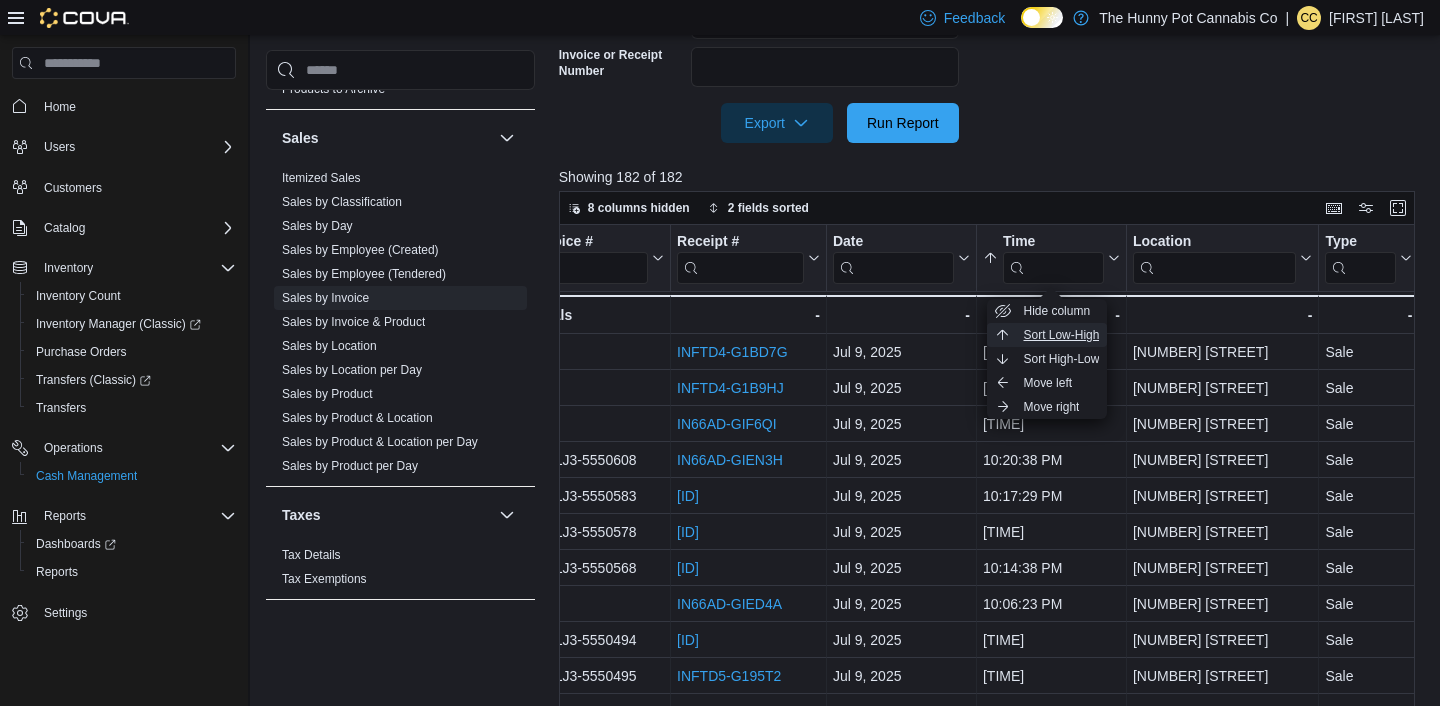 click on "Sort Low-High" at bounding box center (1061, 335) 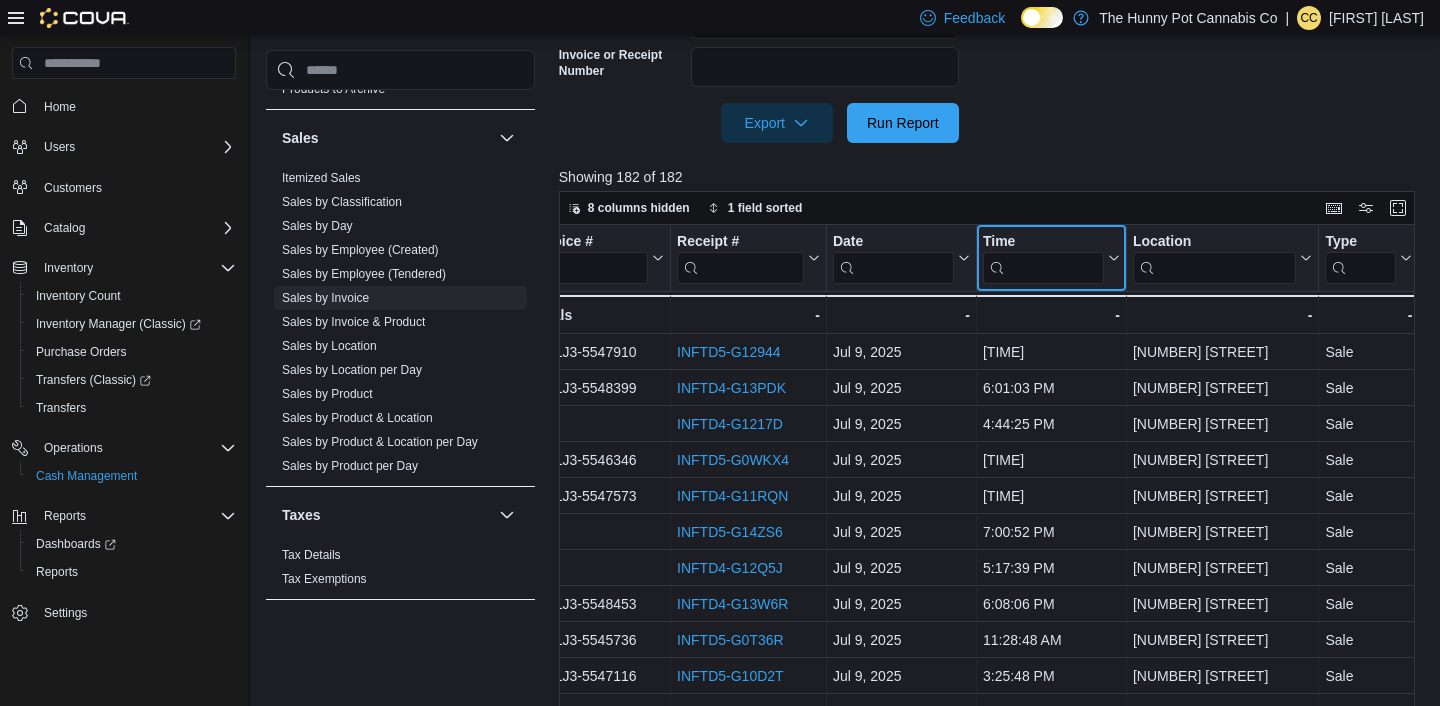 click 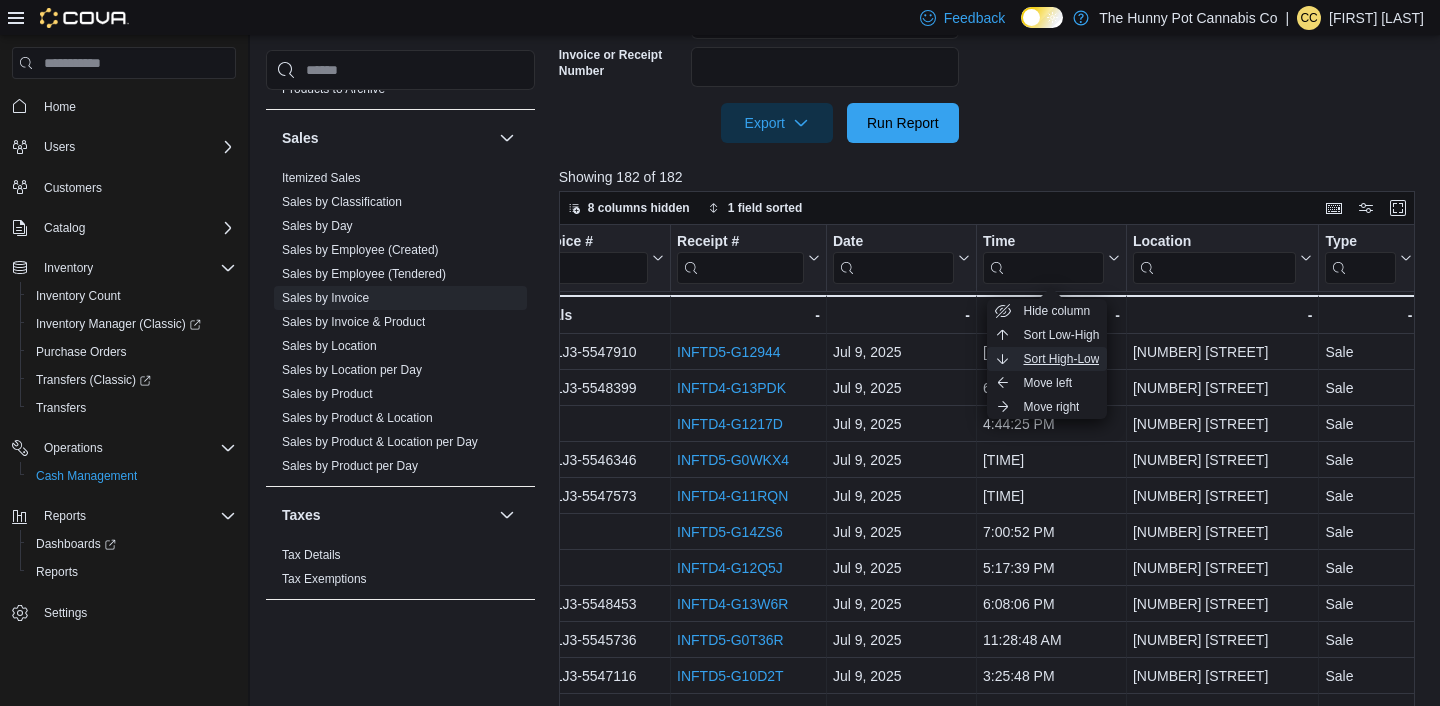 click on "Sort High-Low" at bounding box center [1061, 359] 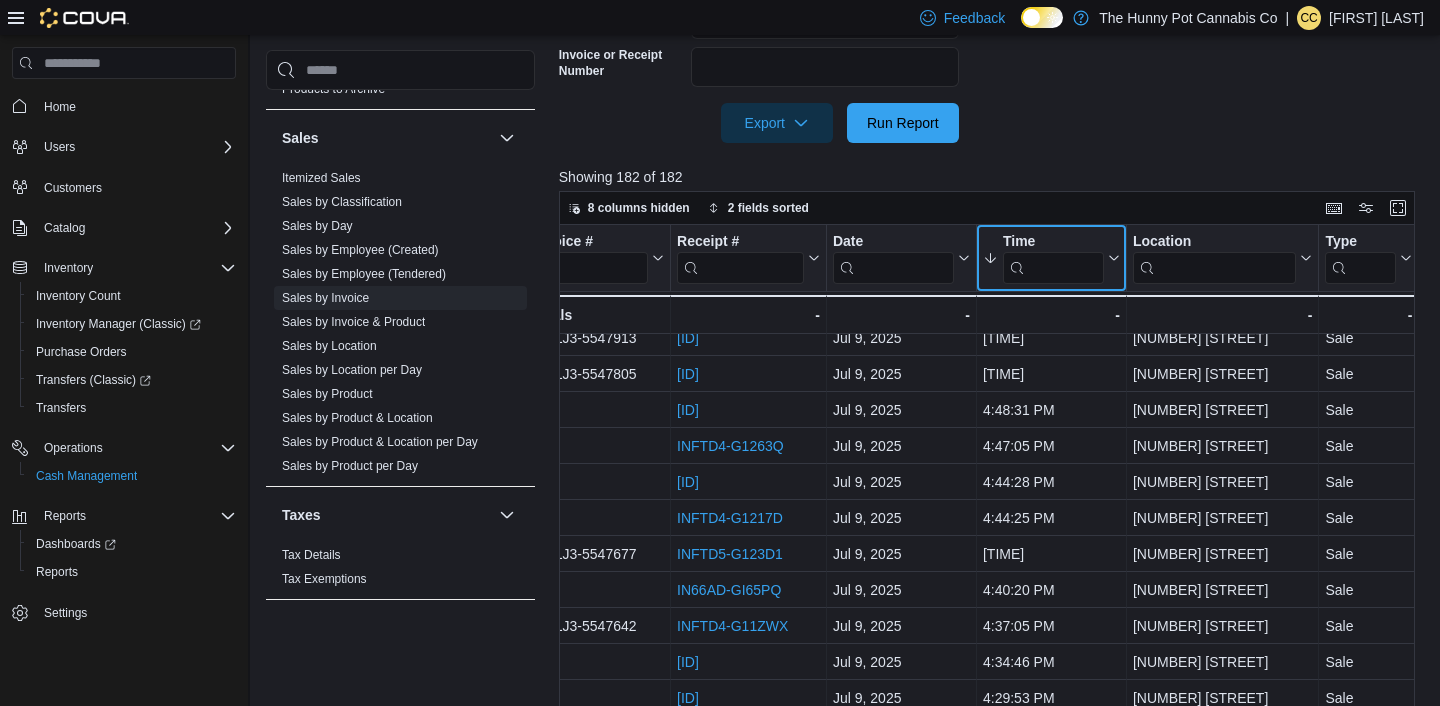 scroll, scrollTop: 3214, scrollLeft: 33, axis: both 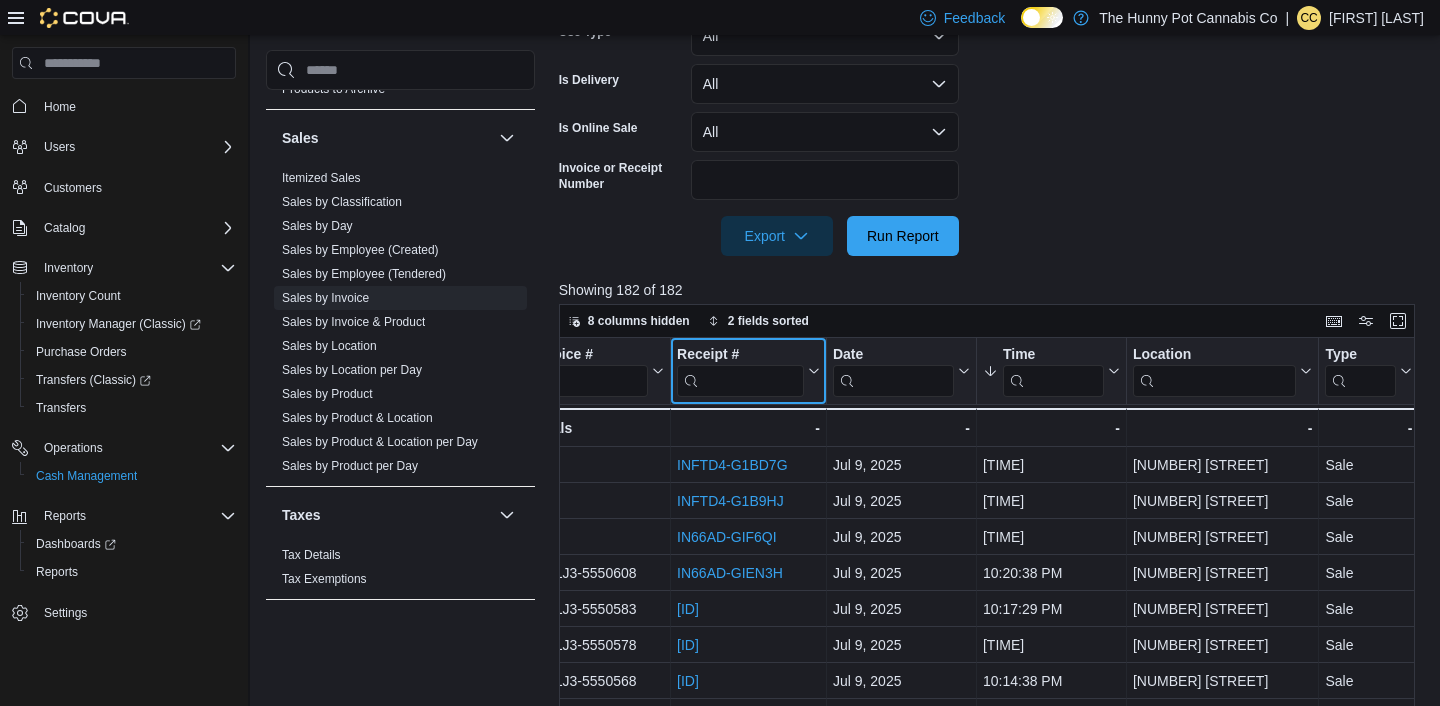 click at bounding box center (740, 381) 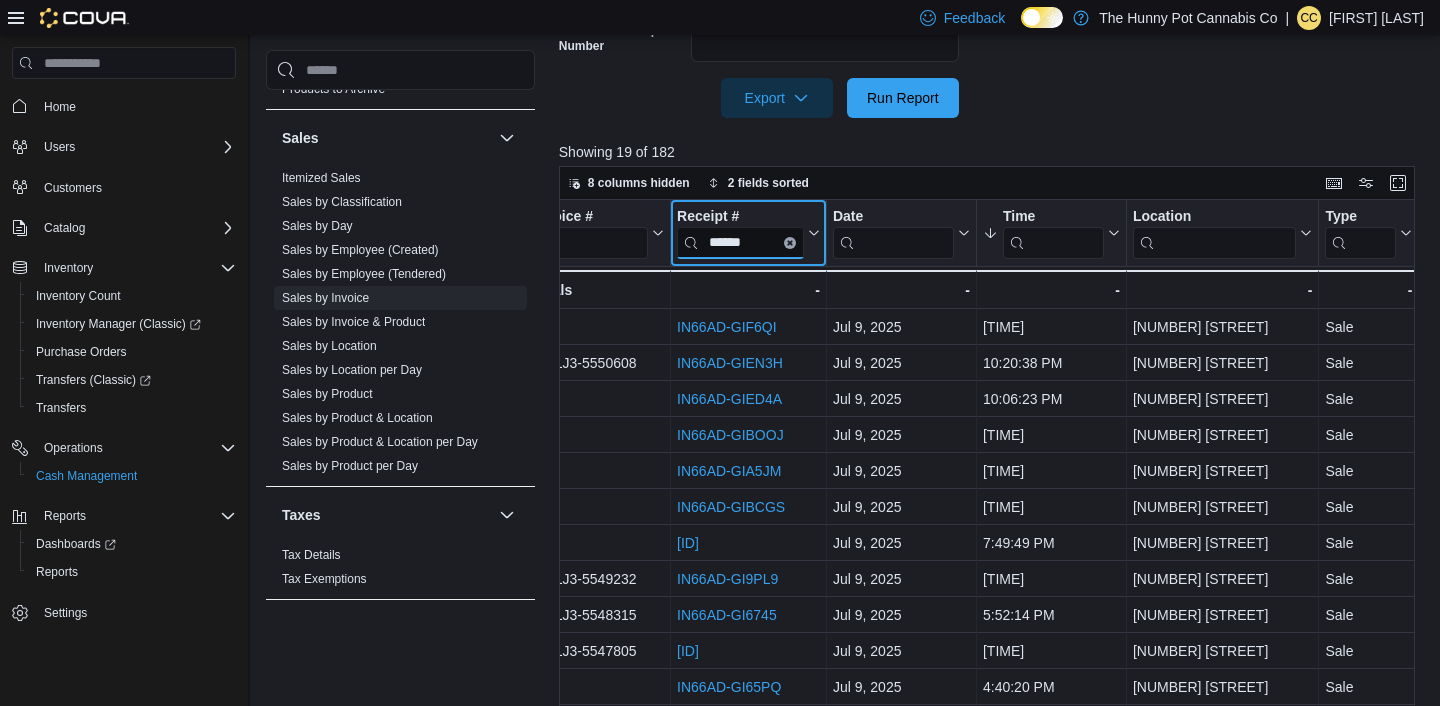 scroll, scrollTop: 729, scrollLeft: 0, axis: vertical 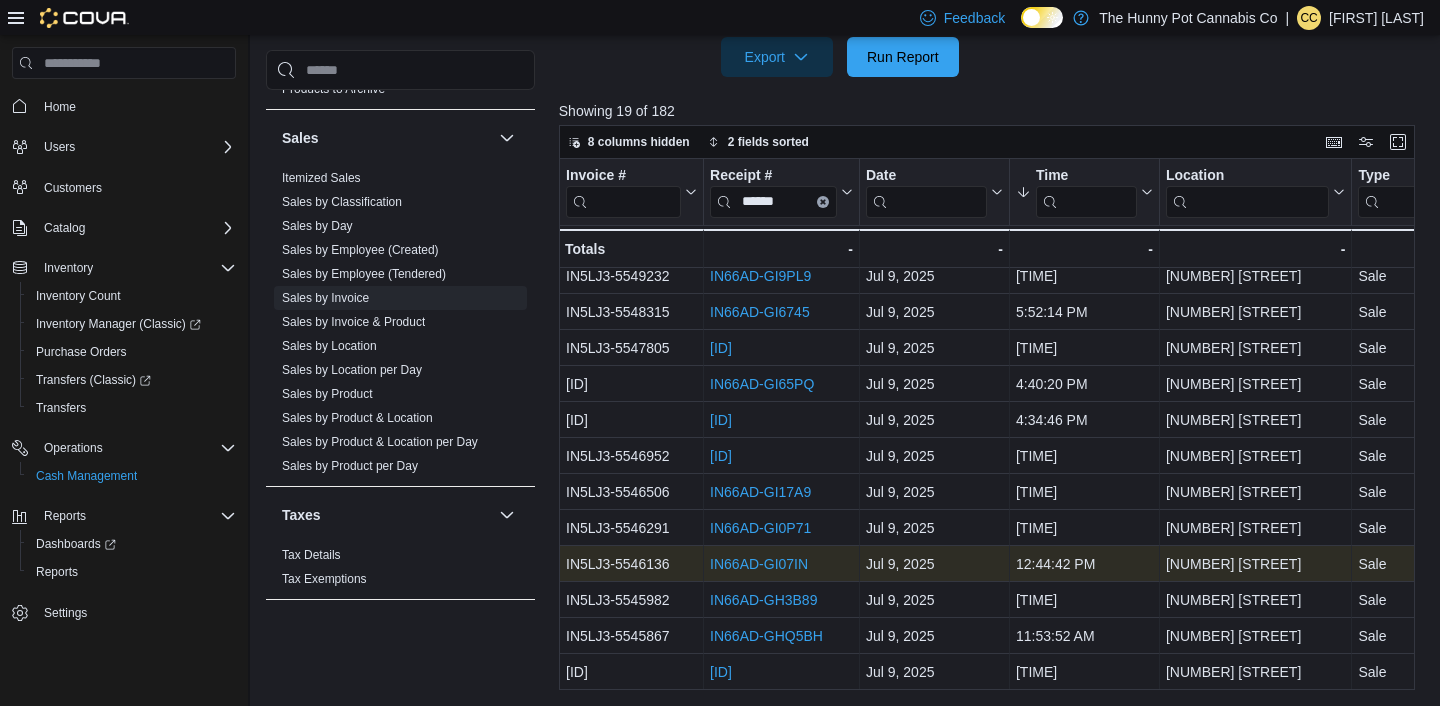 click on "IN66AD-GI07IN" at bounding box center [759, 564] 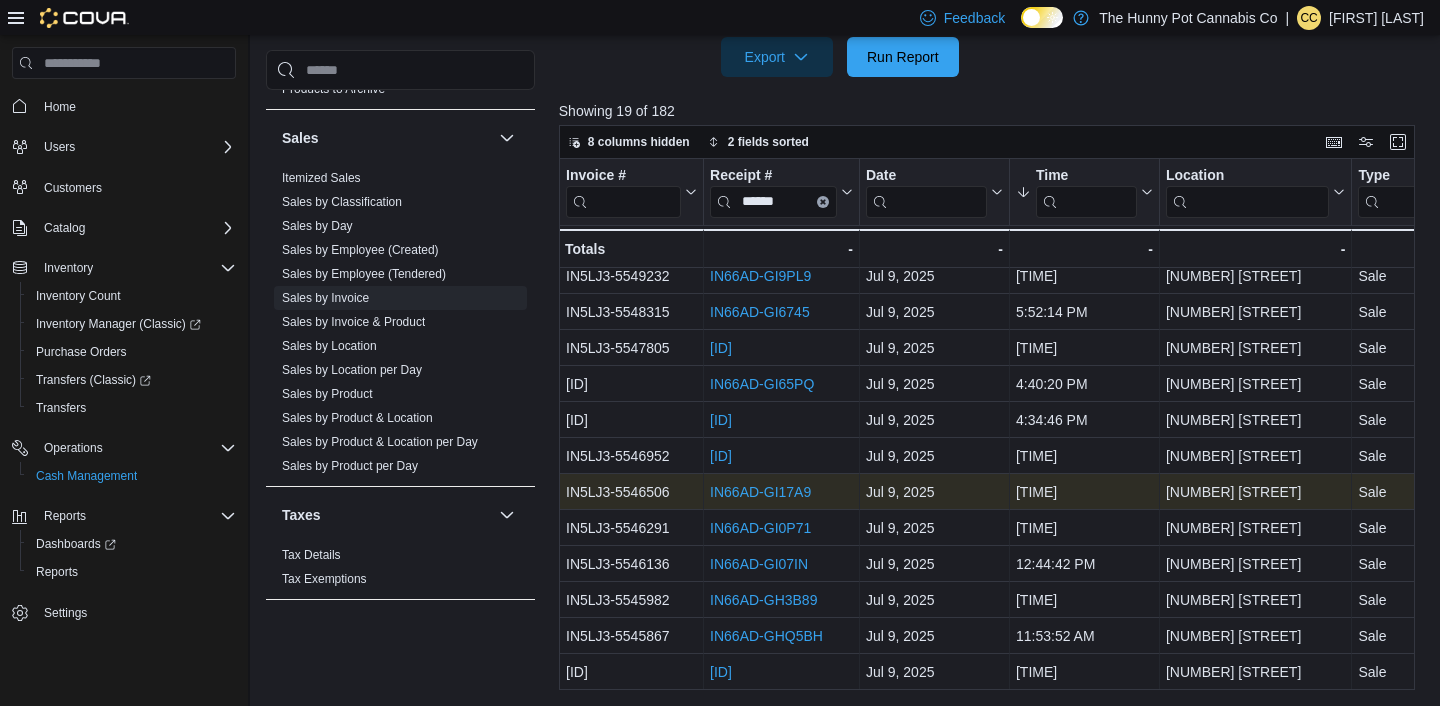 scroll, scrollTop: 0, scrollLeft: 0, axis: both 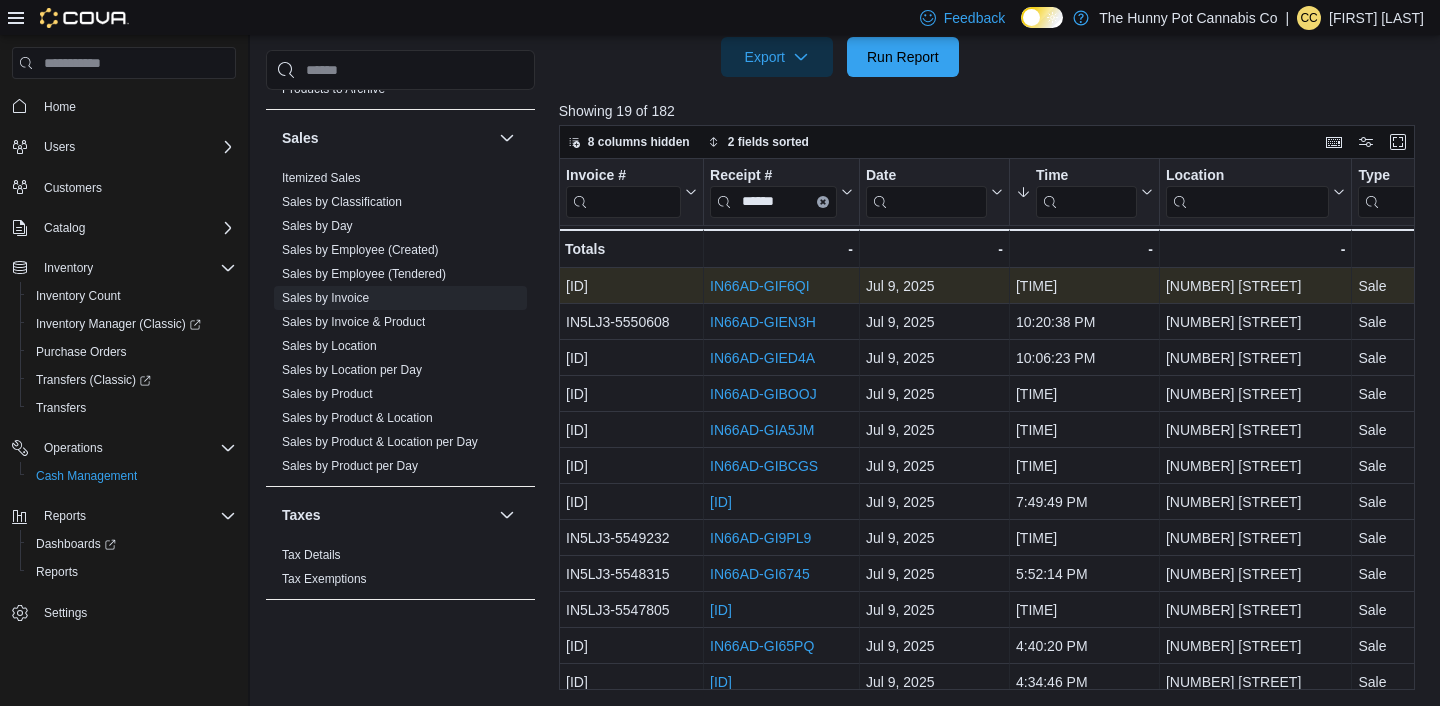 click on "IN66AD-GIF6QI" at bounding box center [760, 286] 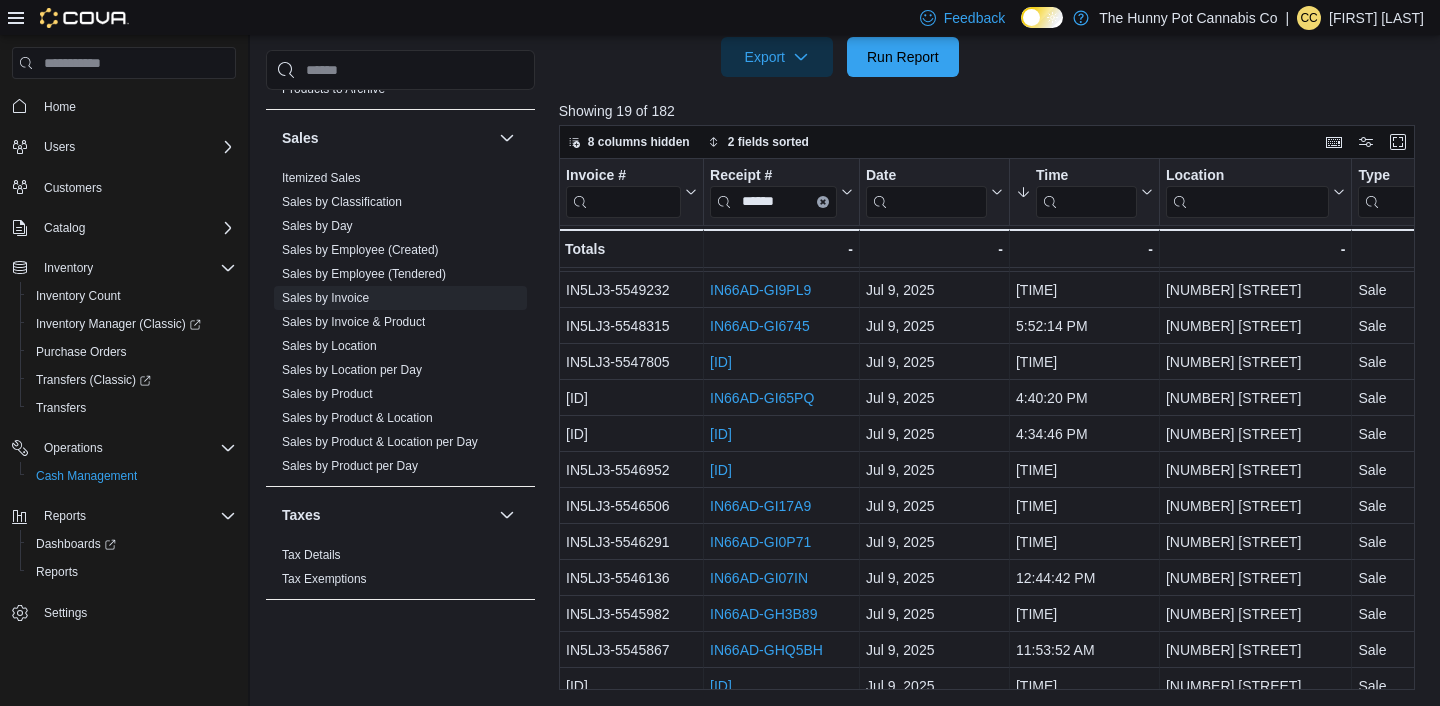 scroll, scrollTop: 255, scrollLeft: 0, axis: vertical 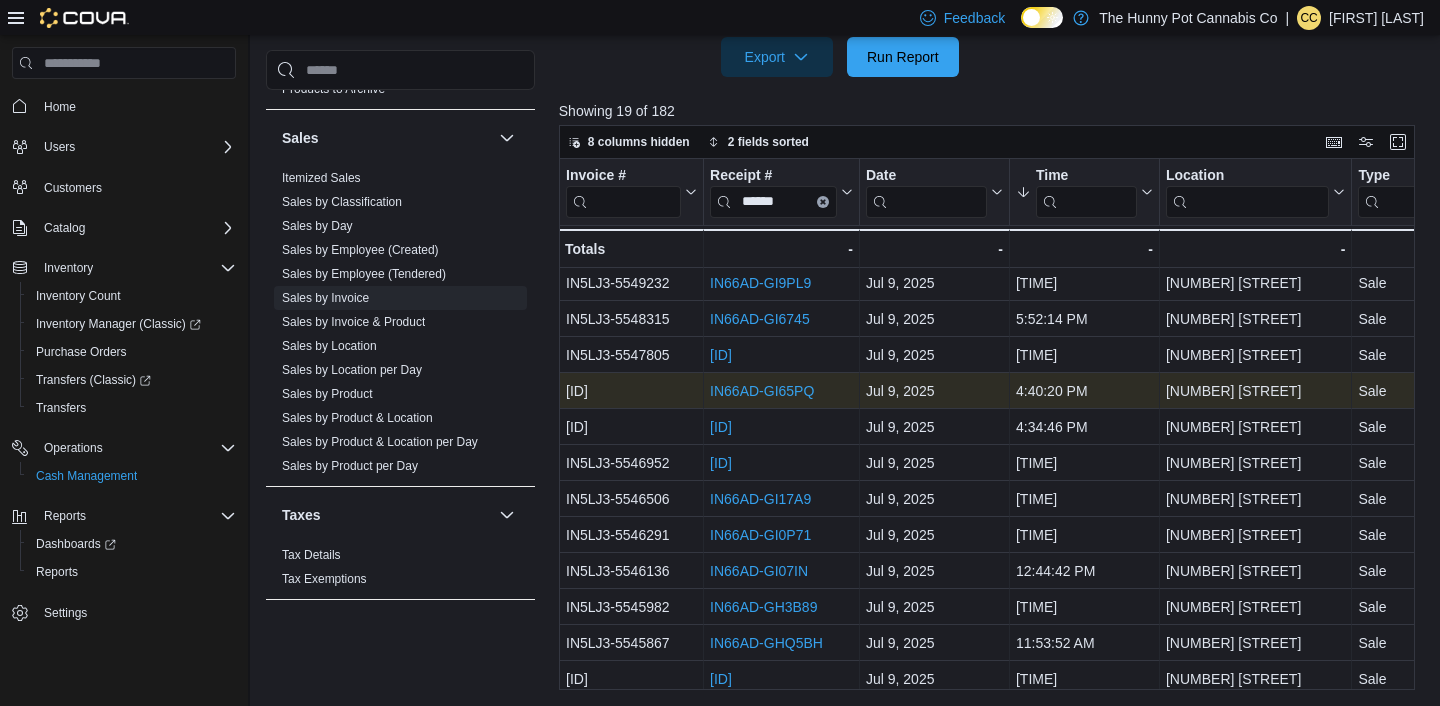 click on "IN66AD-GI65PQ" at bounding box center (762, 391) 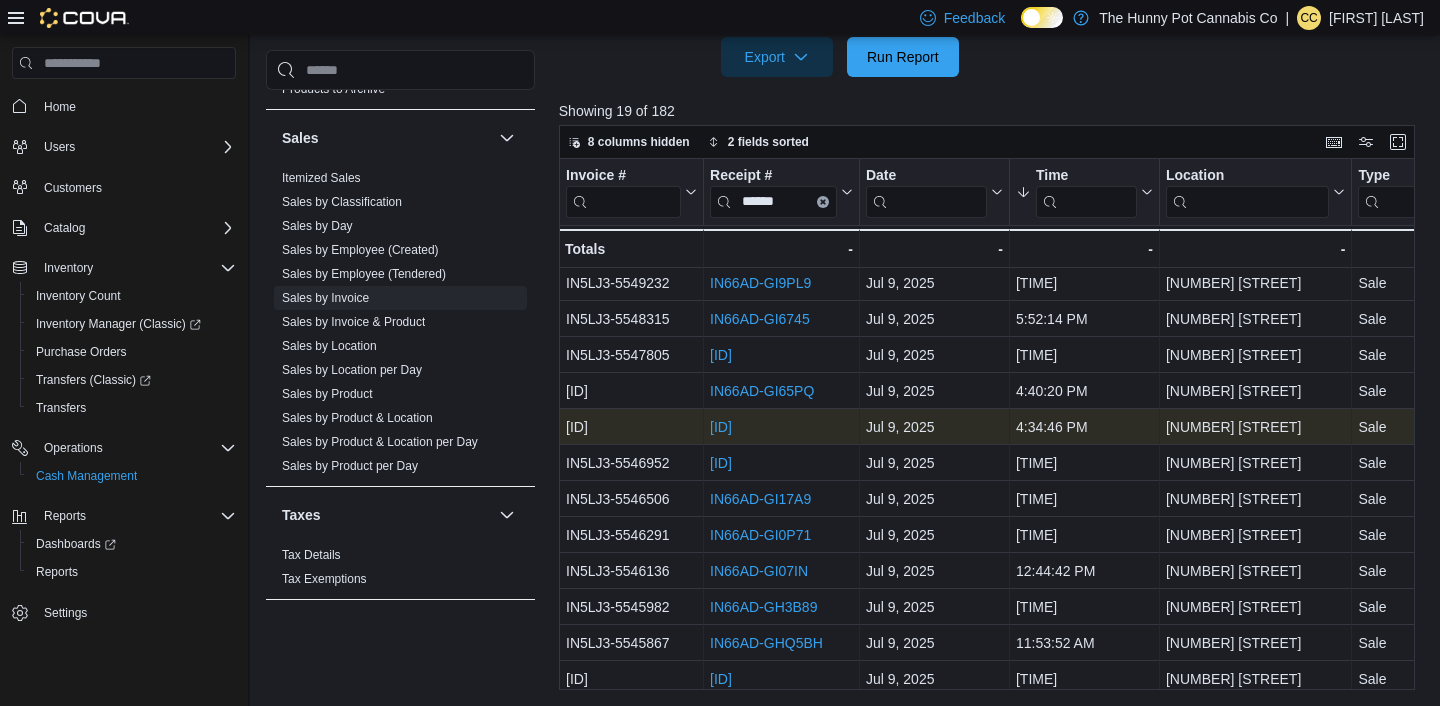 click on "IN66AD-GI5SR9" at bounding box center (721, 427) 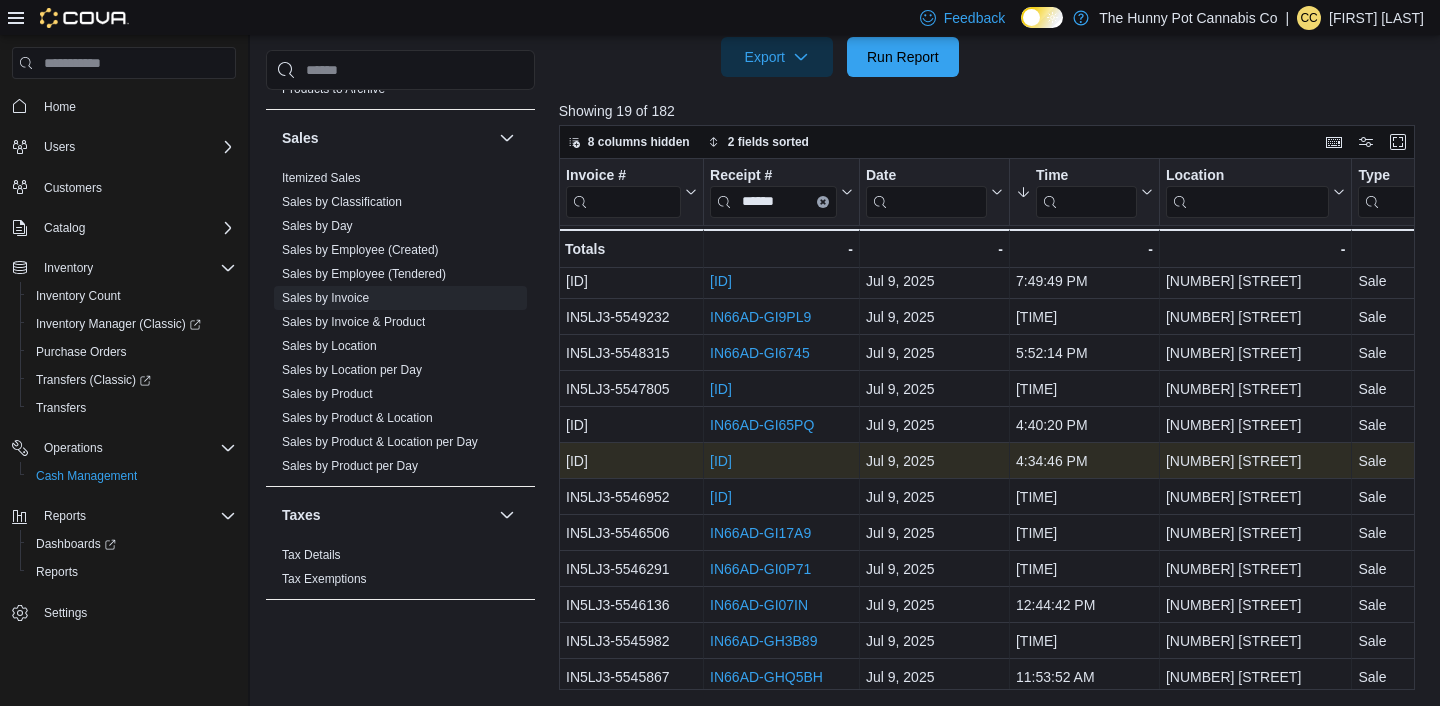 scroll, scrollTop: 212, scrollLeft: 0, axis: vertical 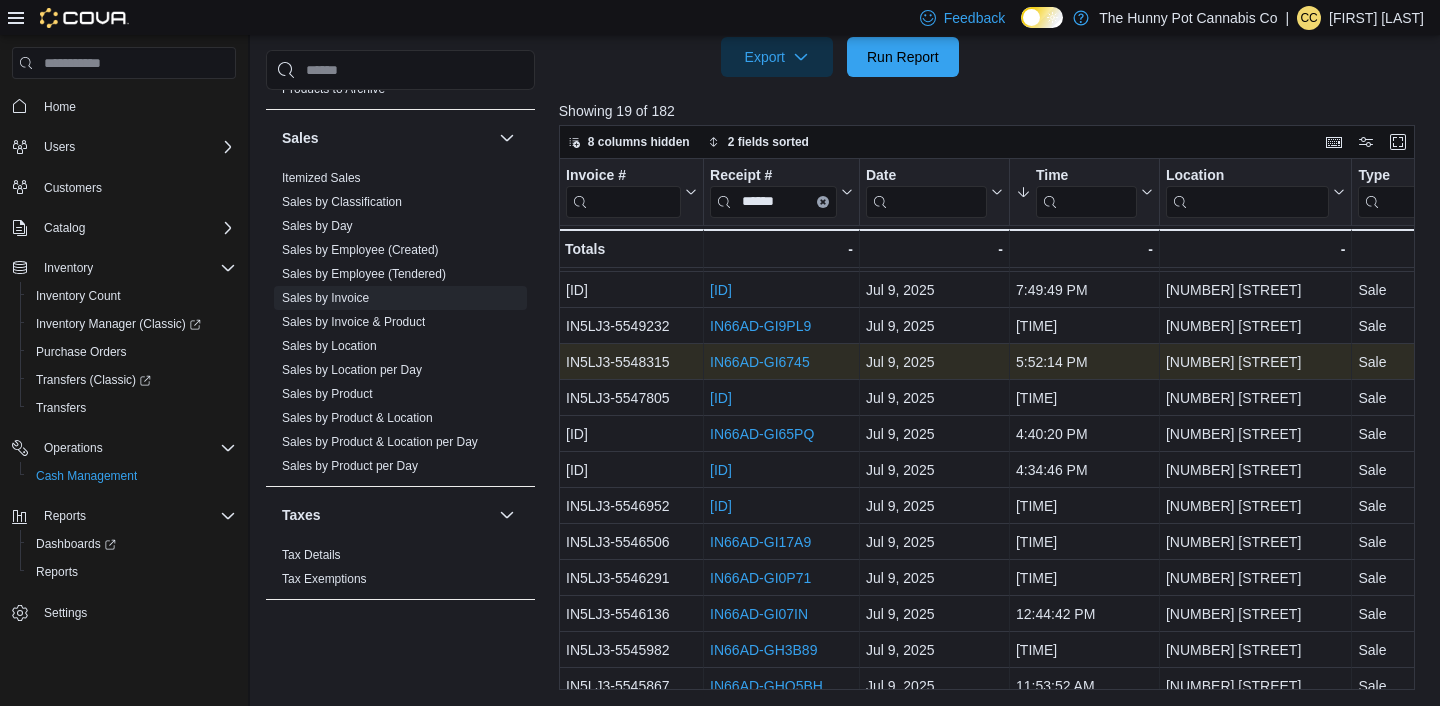 click on "IN66AD-GI6745" at bounding box center (760, 362) 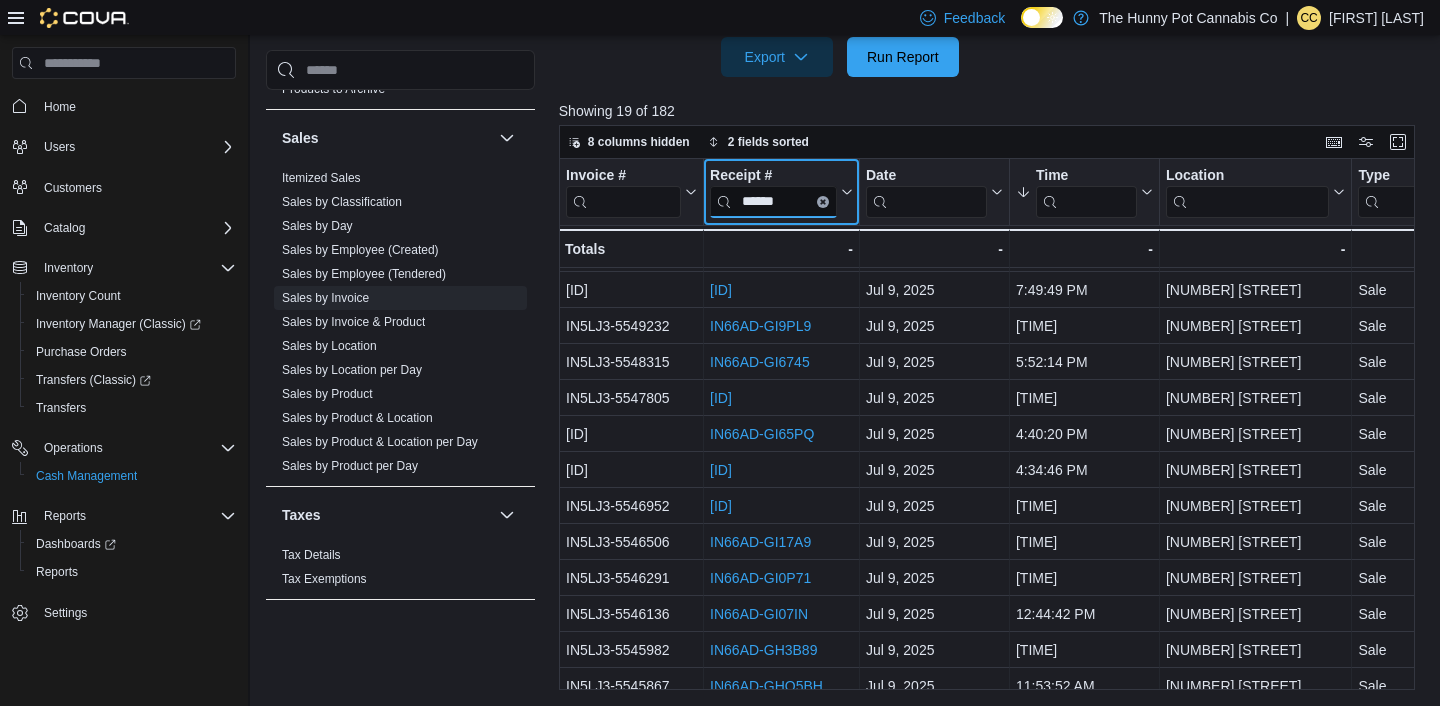 click on "******" at bounding box center (773, 202) 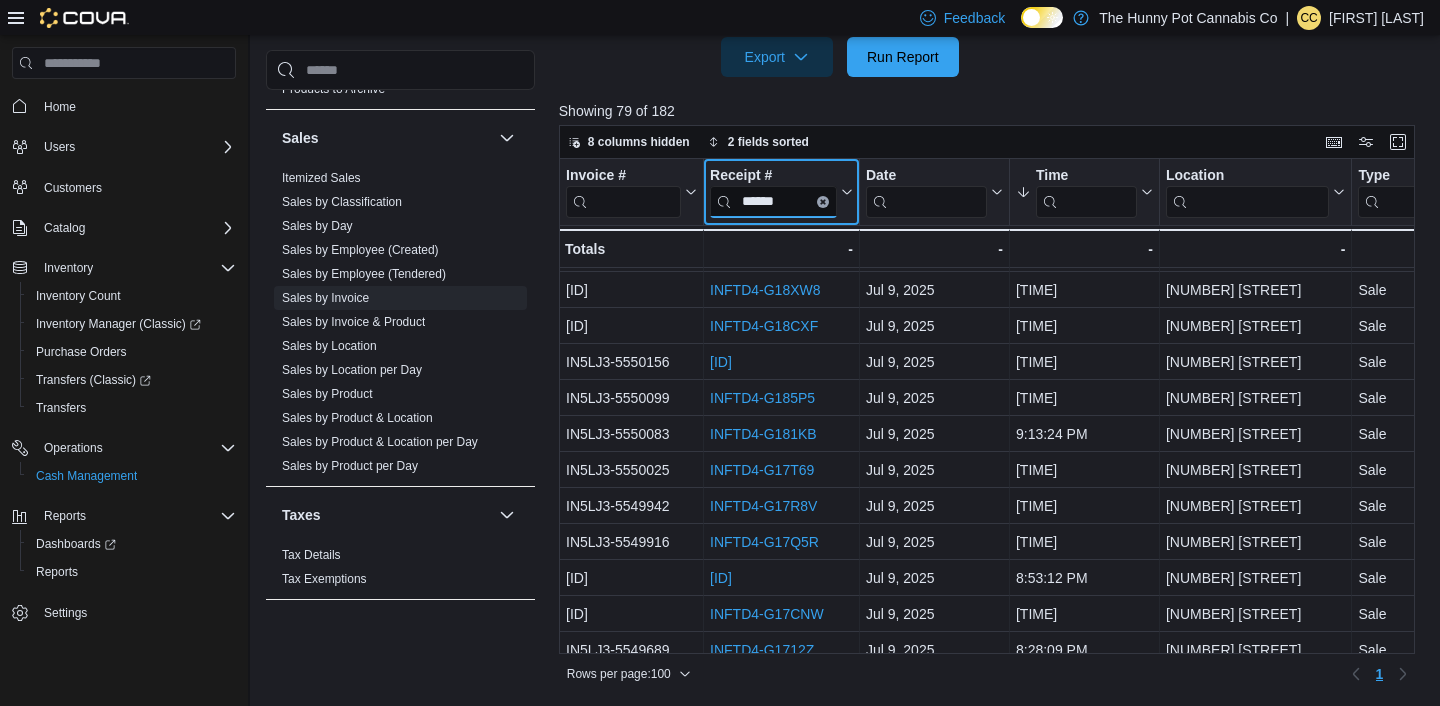type on "******" 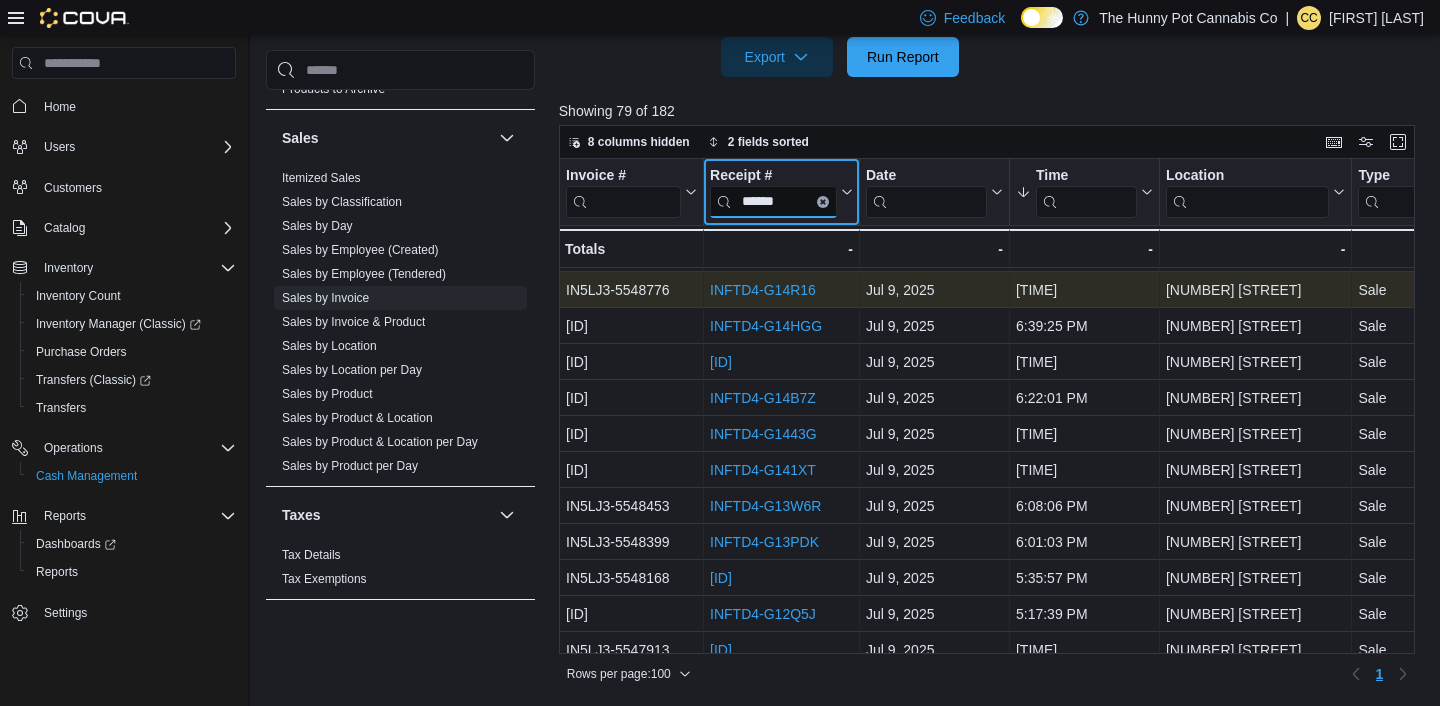 scroll, scrollTop: 977, scrollLeft: 0, axis: vertical 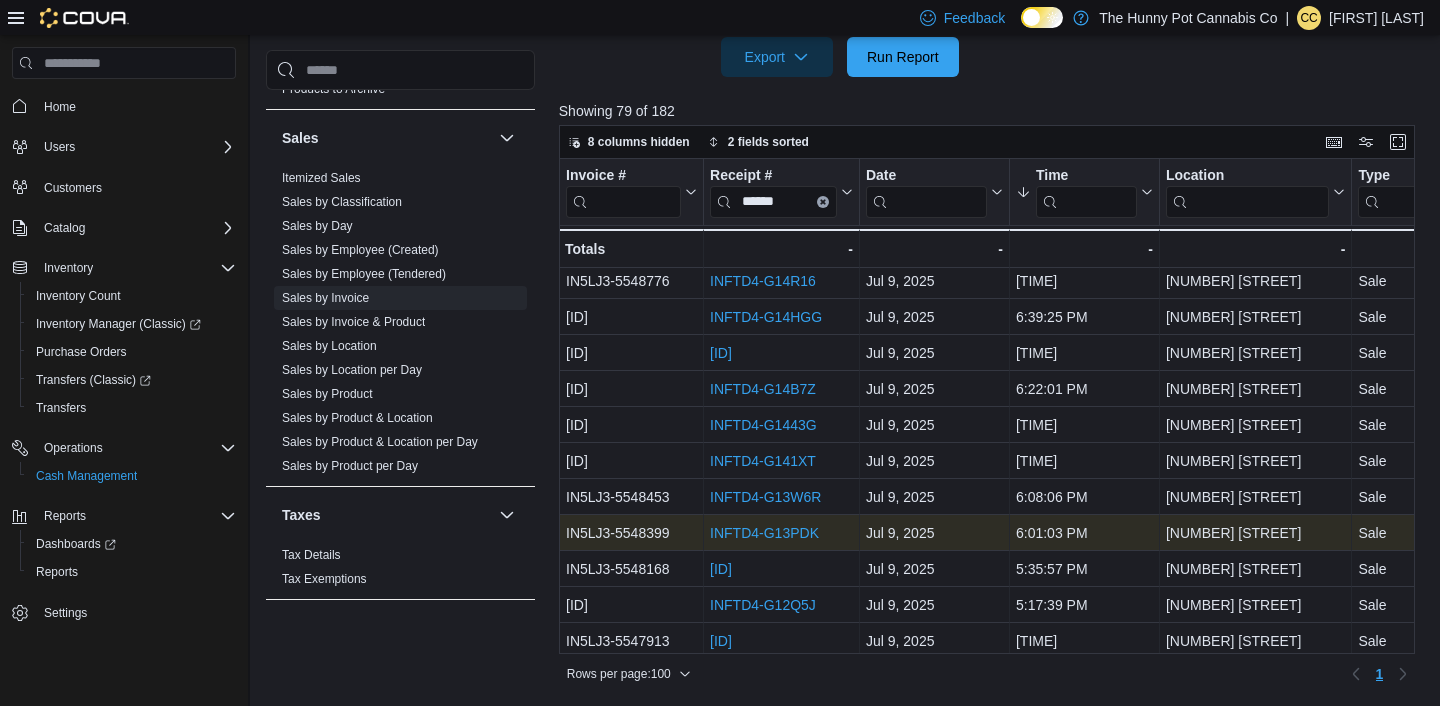 click on "INFTD4-G13PDK" at bounding box center (764, 533) 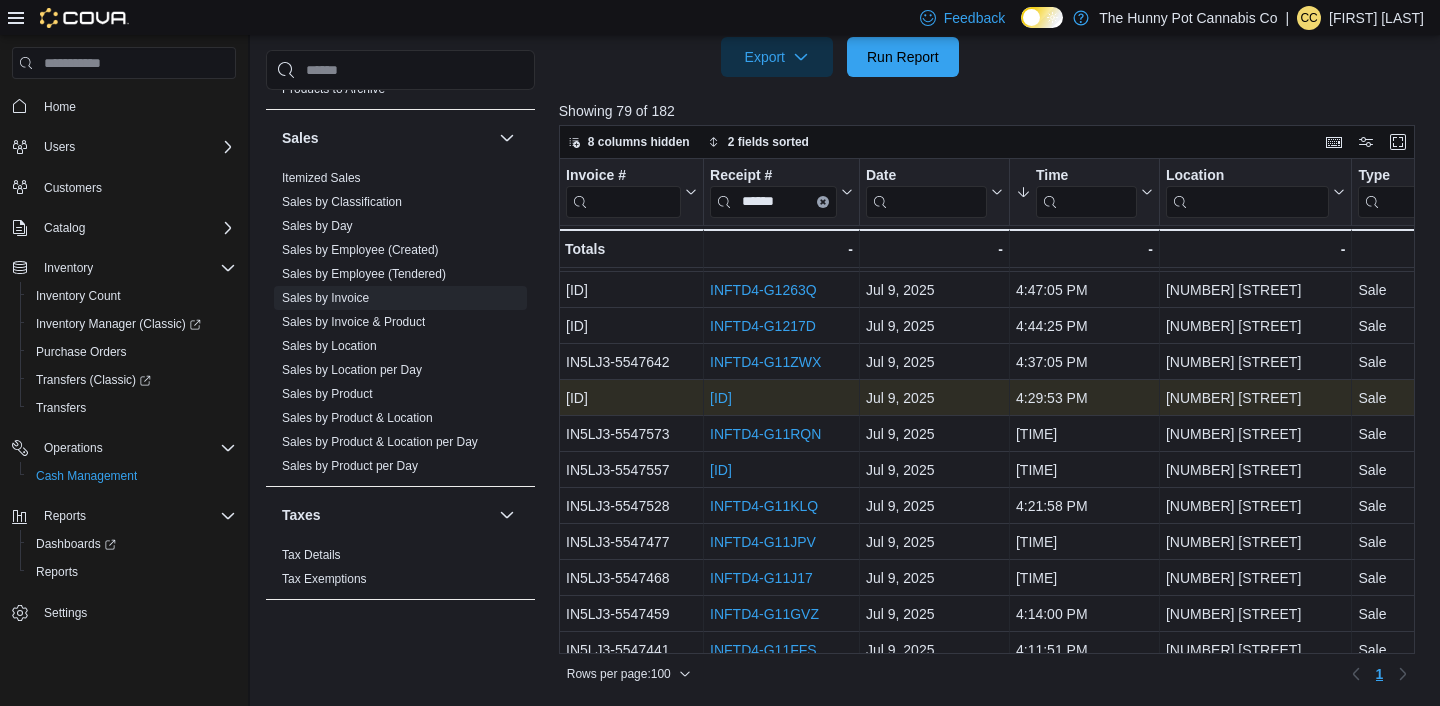 scroll, scrollTop: 1362, scrollLeft: 0, axis: vertical 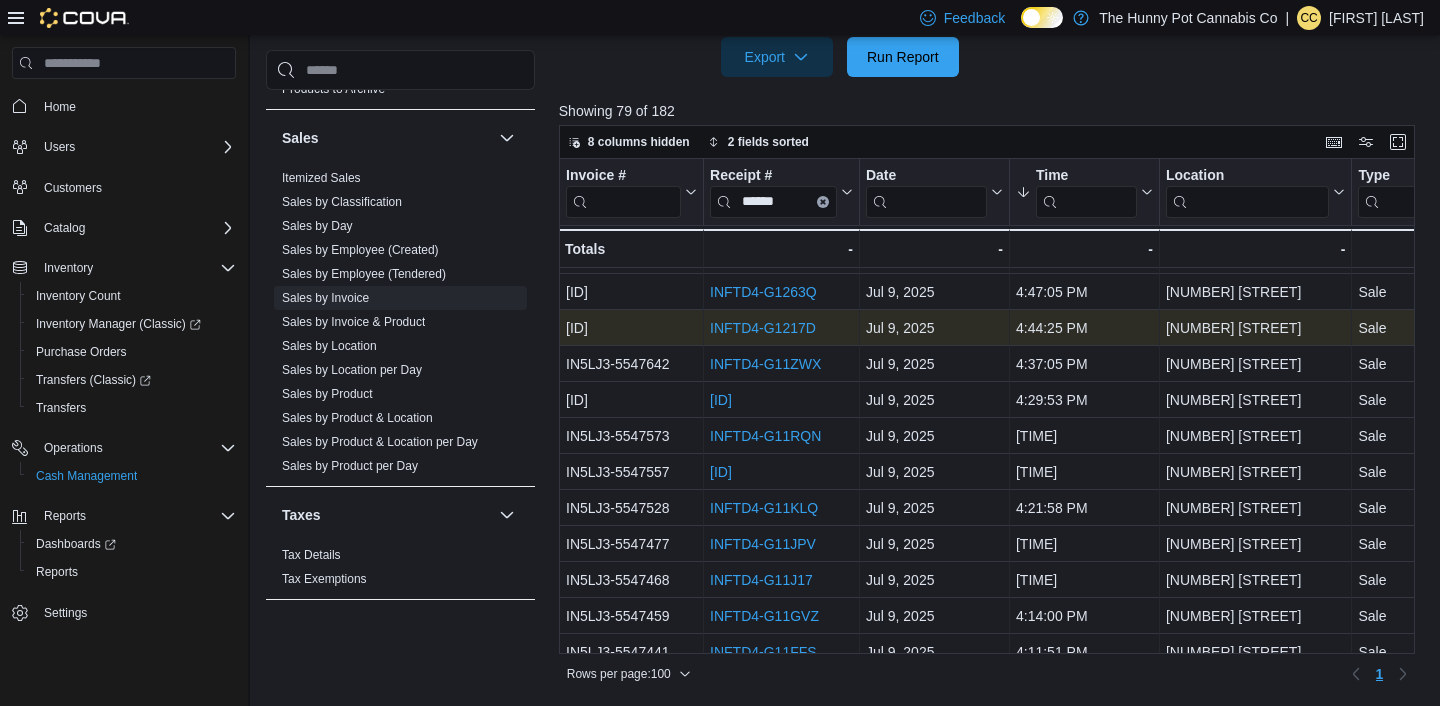 click on "INFTD4-G1217D" at bounding box center (763, 328) 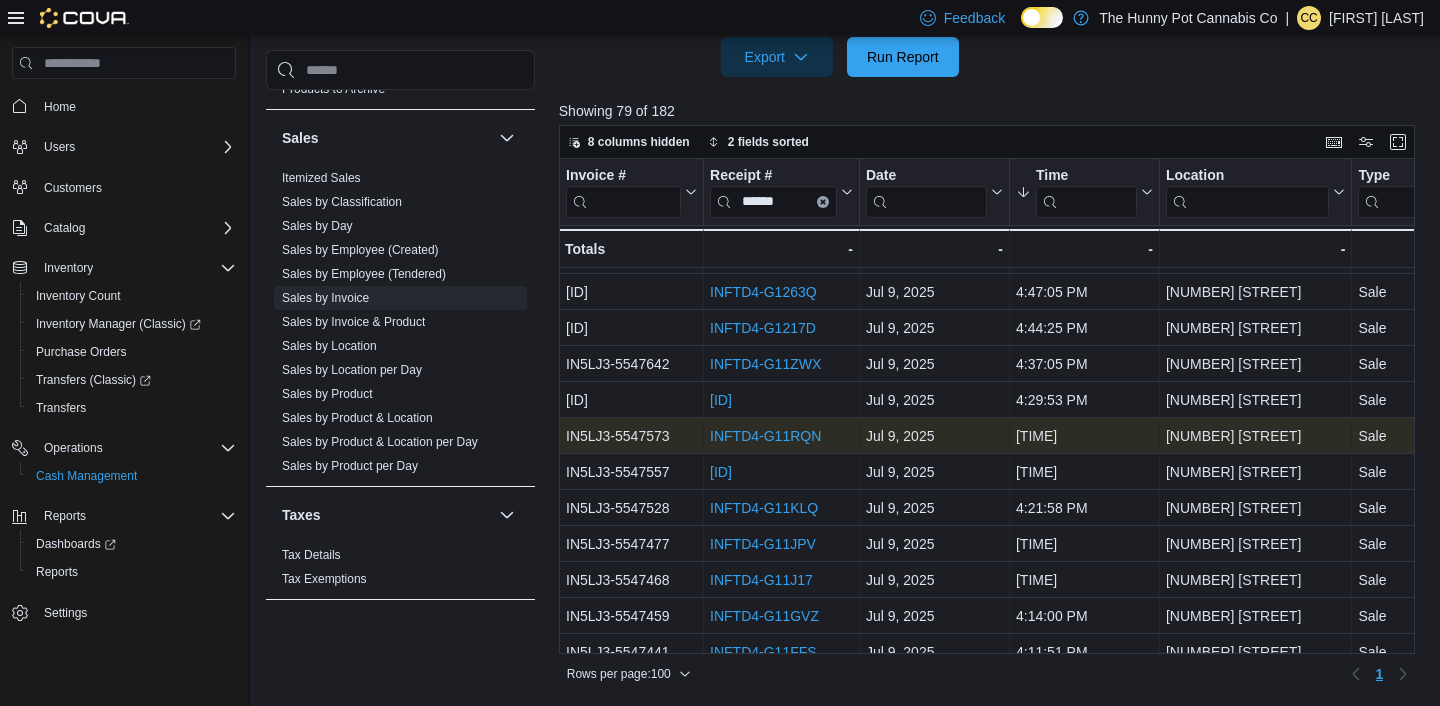 click on "INFTD4-G11RQN" at bounding box center (765, 436) 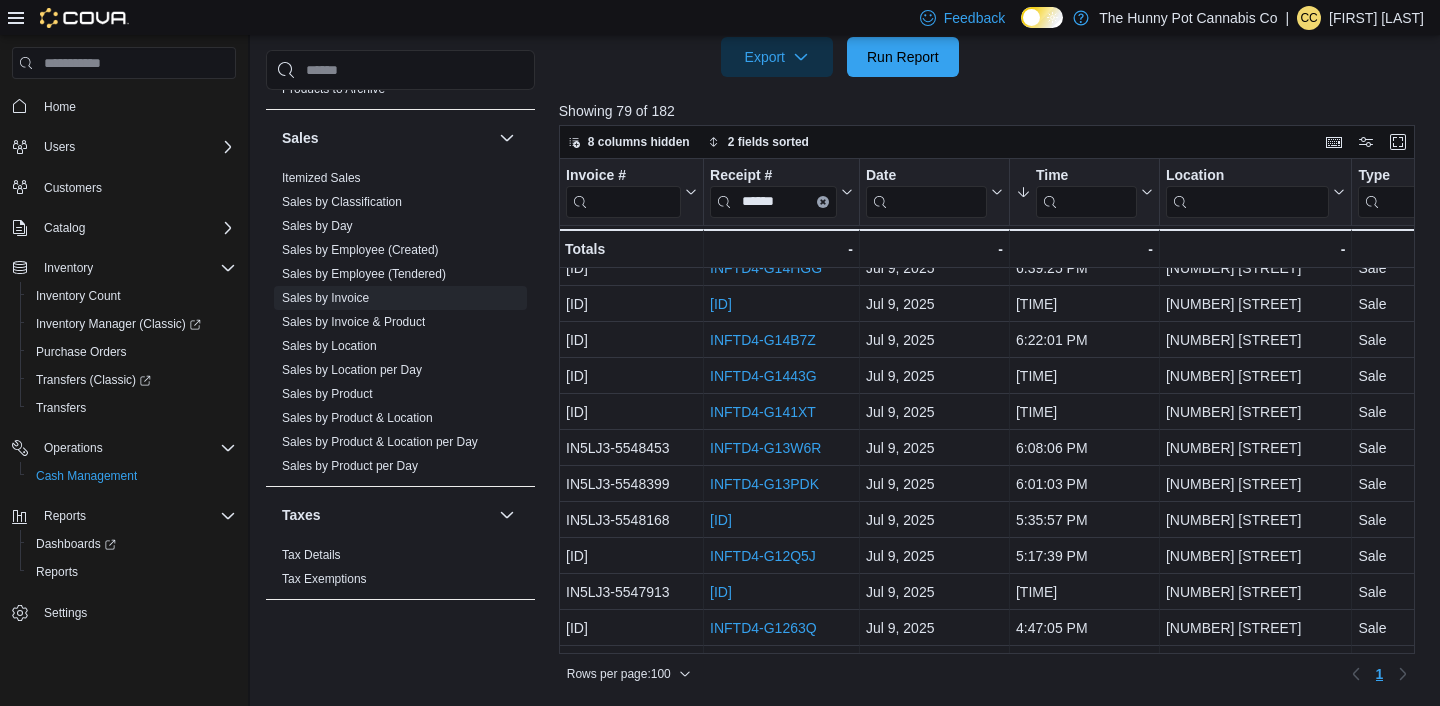scroll, scrollTop: 1038, scrollLeft: 0, axis: vertical 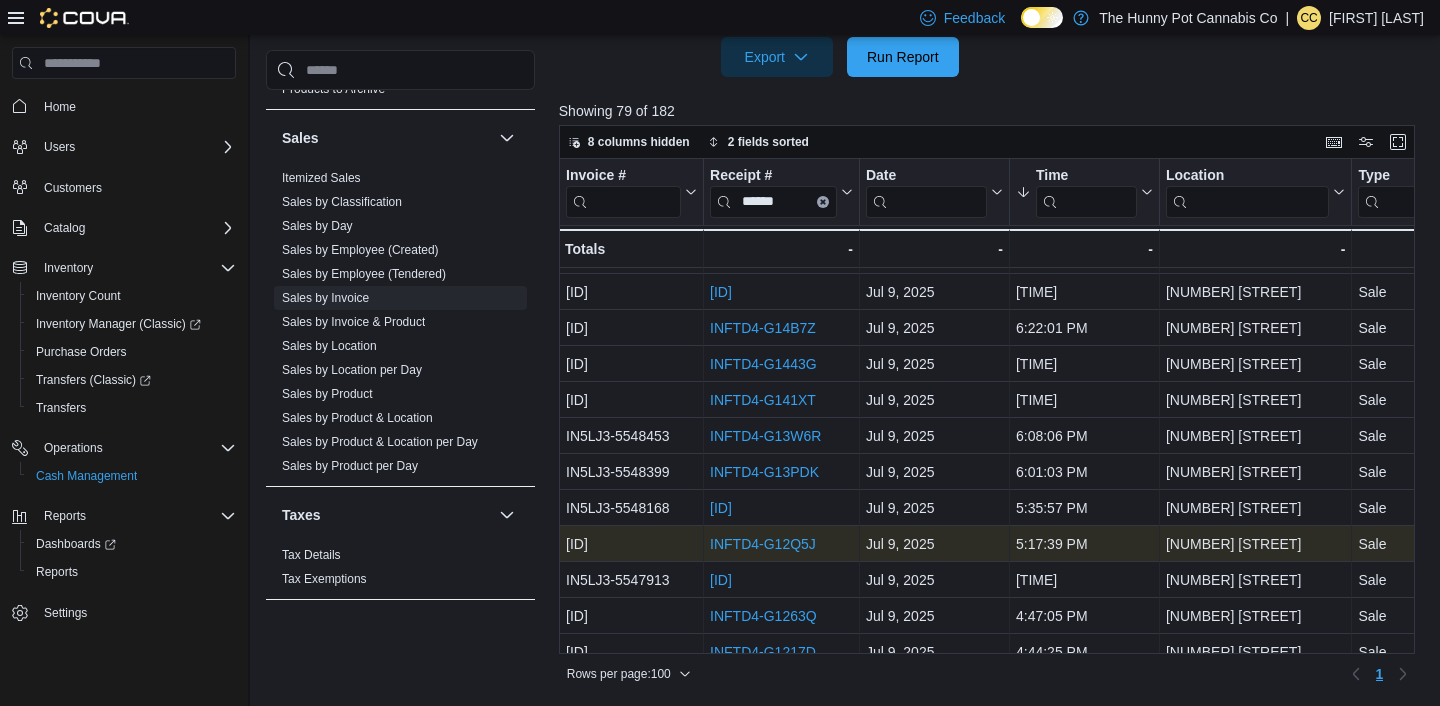 click on "INFTD4-G12Q5J" at bounding box center (763, 544) 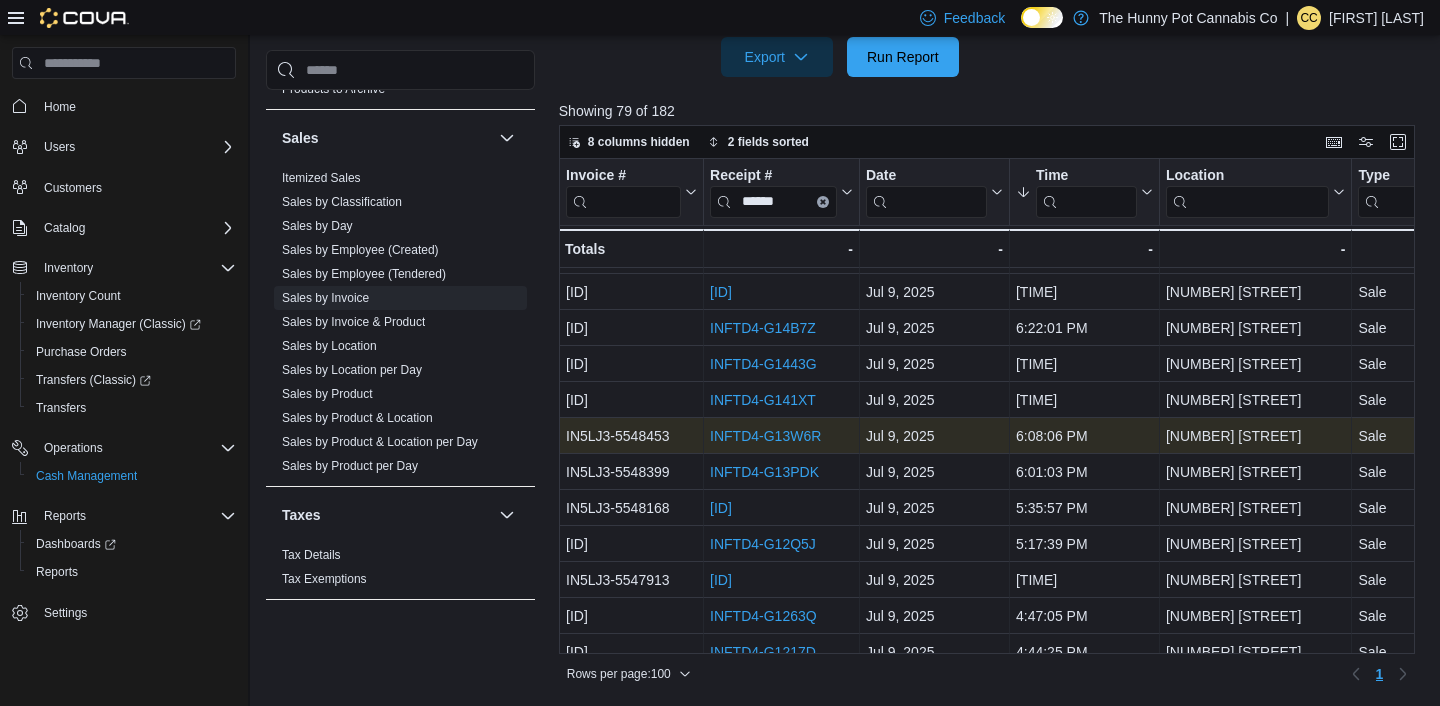 click on "INFTD4-G13W6R" at bounding box center [765, 436] 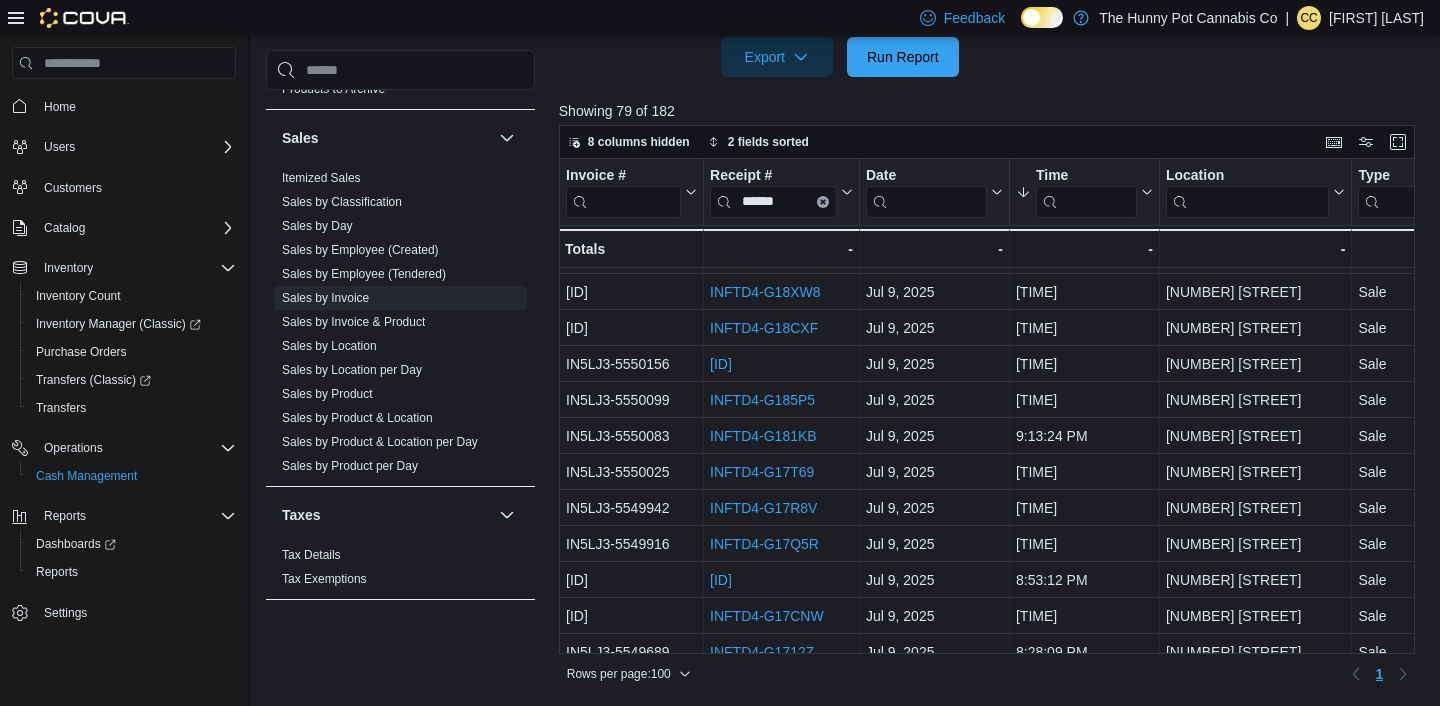 scroll, scrollTop: 205, scrollLeft: 0, axis: vertical 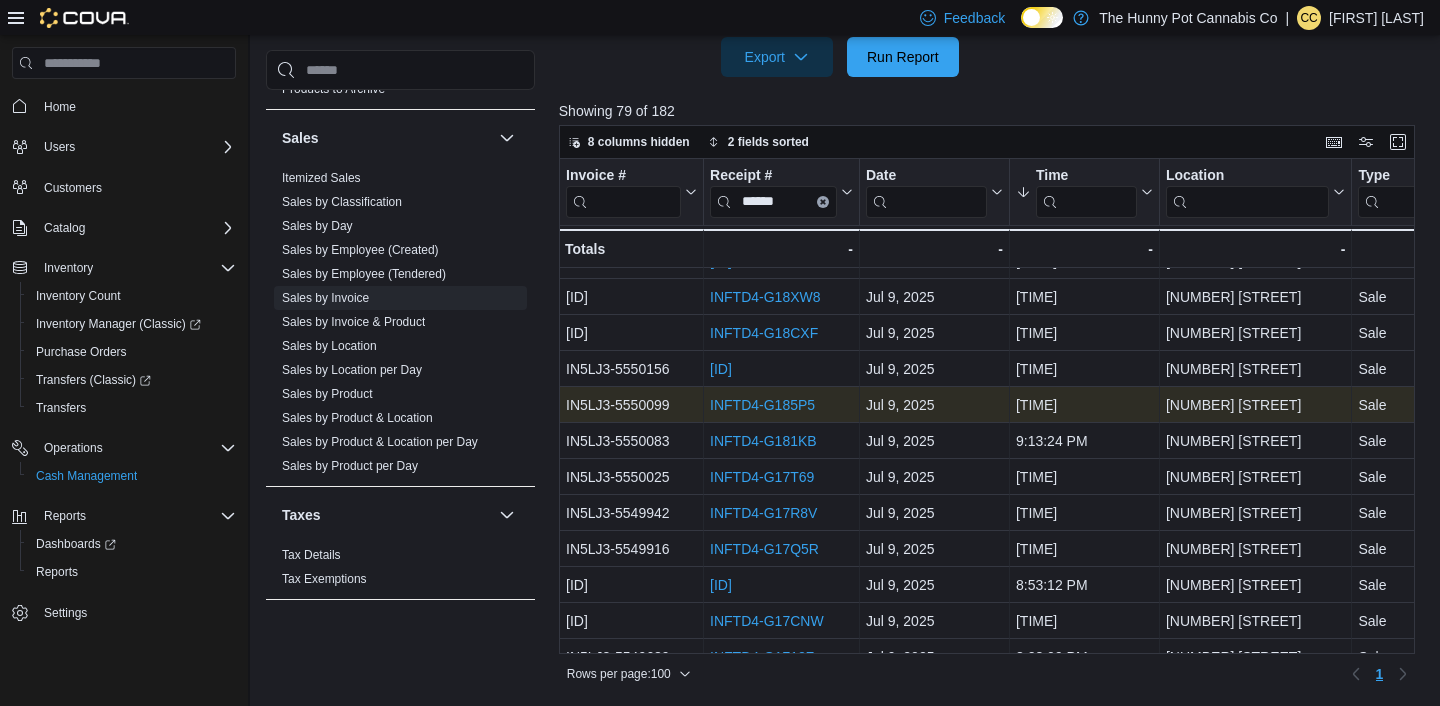 click on "INFTD4-G185P5" at bounding box center [762, 405] 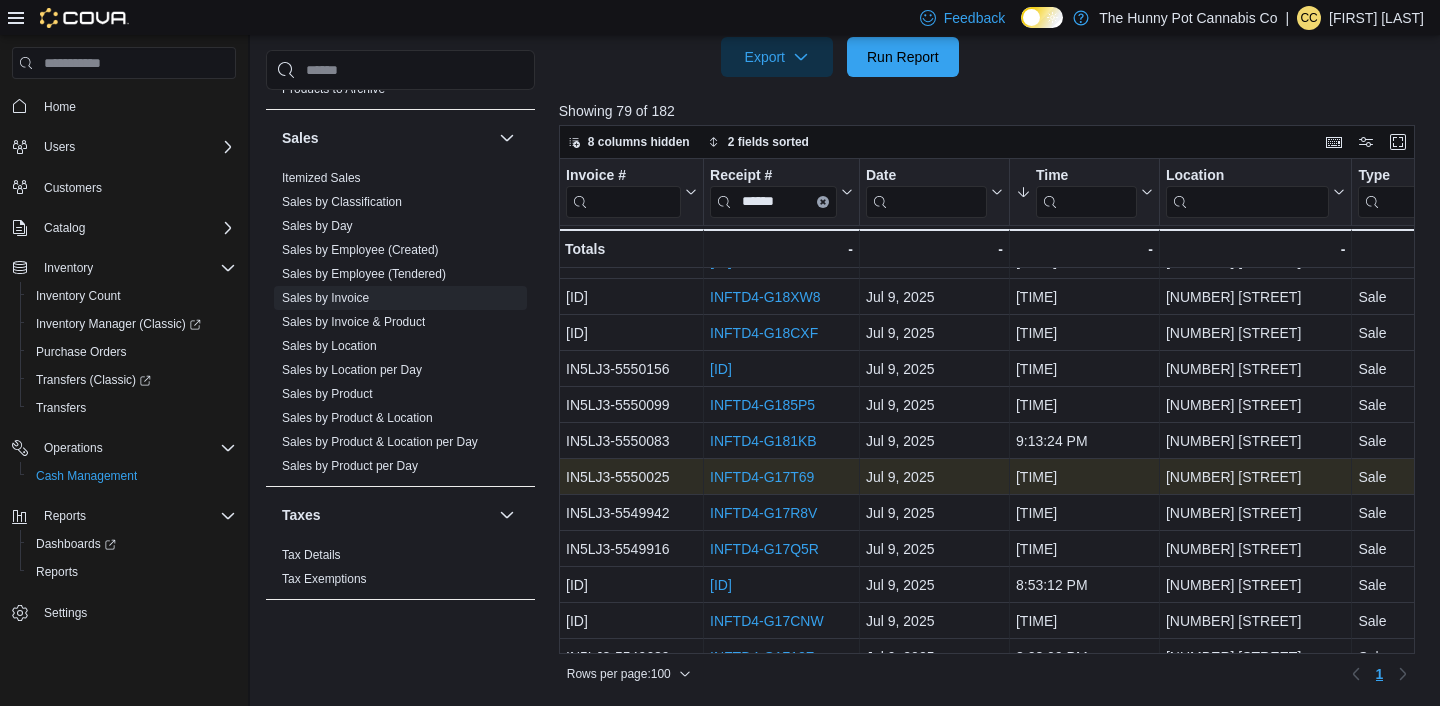 click on "INFTD4-G17T69" at bounding box center [762, 477] 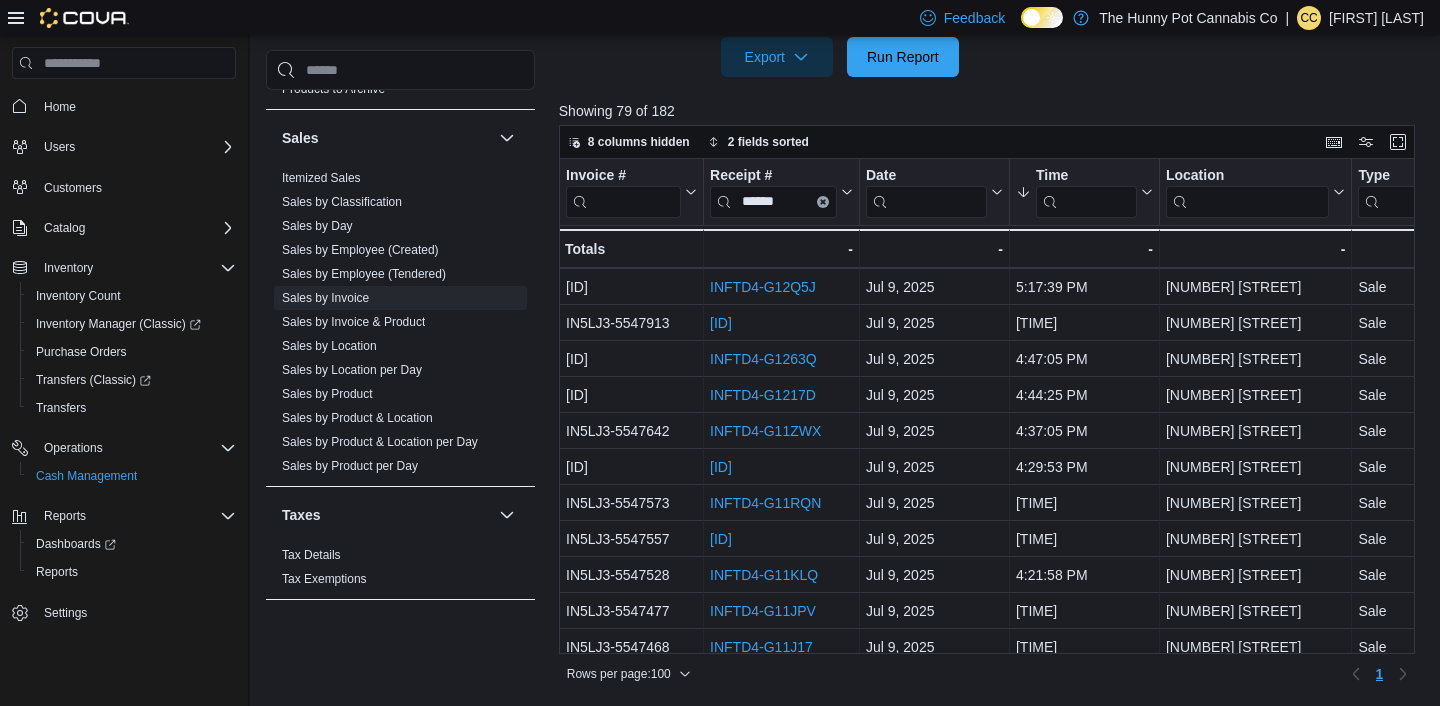 scroll, scrollTop: 1298, scrollLeft: 0, axis: vertical 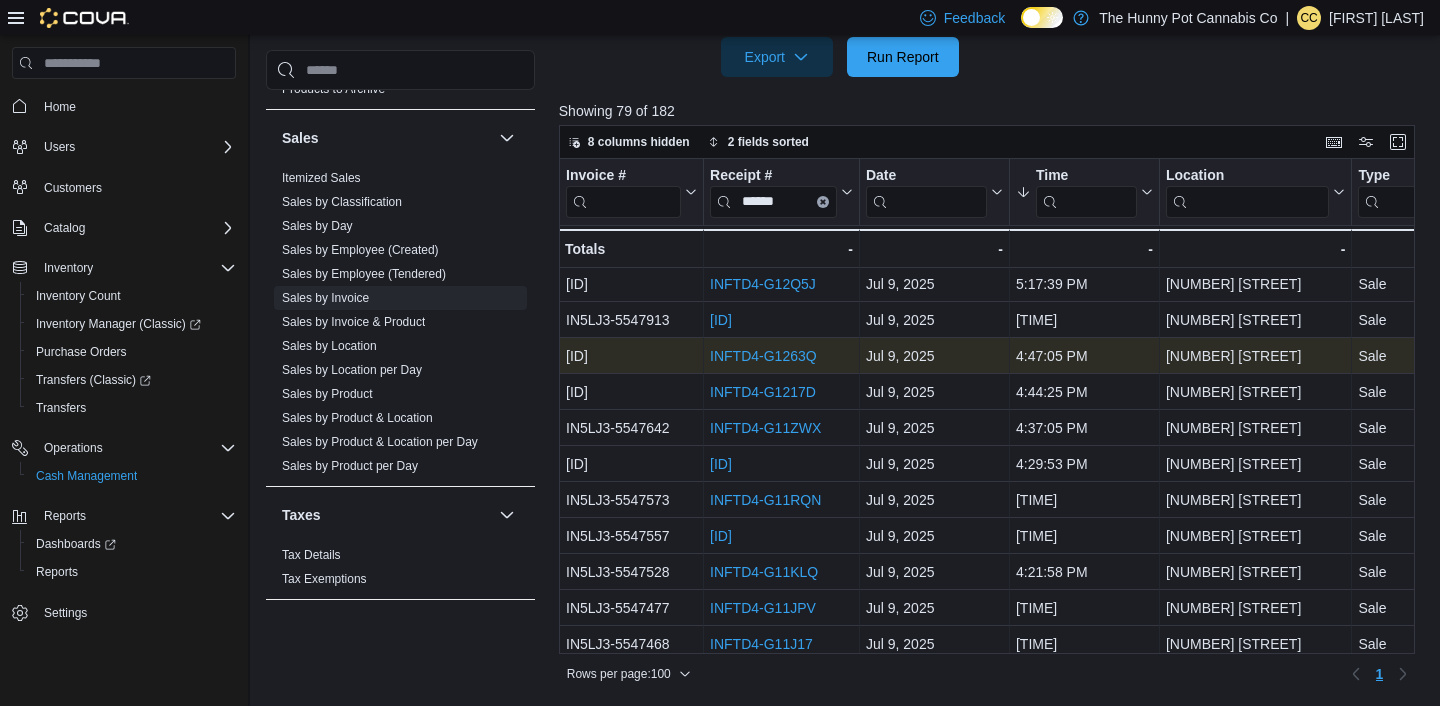 click on "INFTD4-G1263Q" at bounding box center [763, 356] 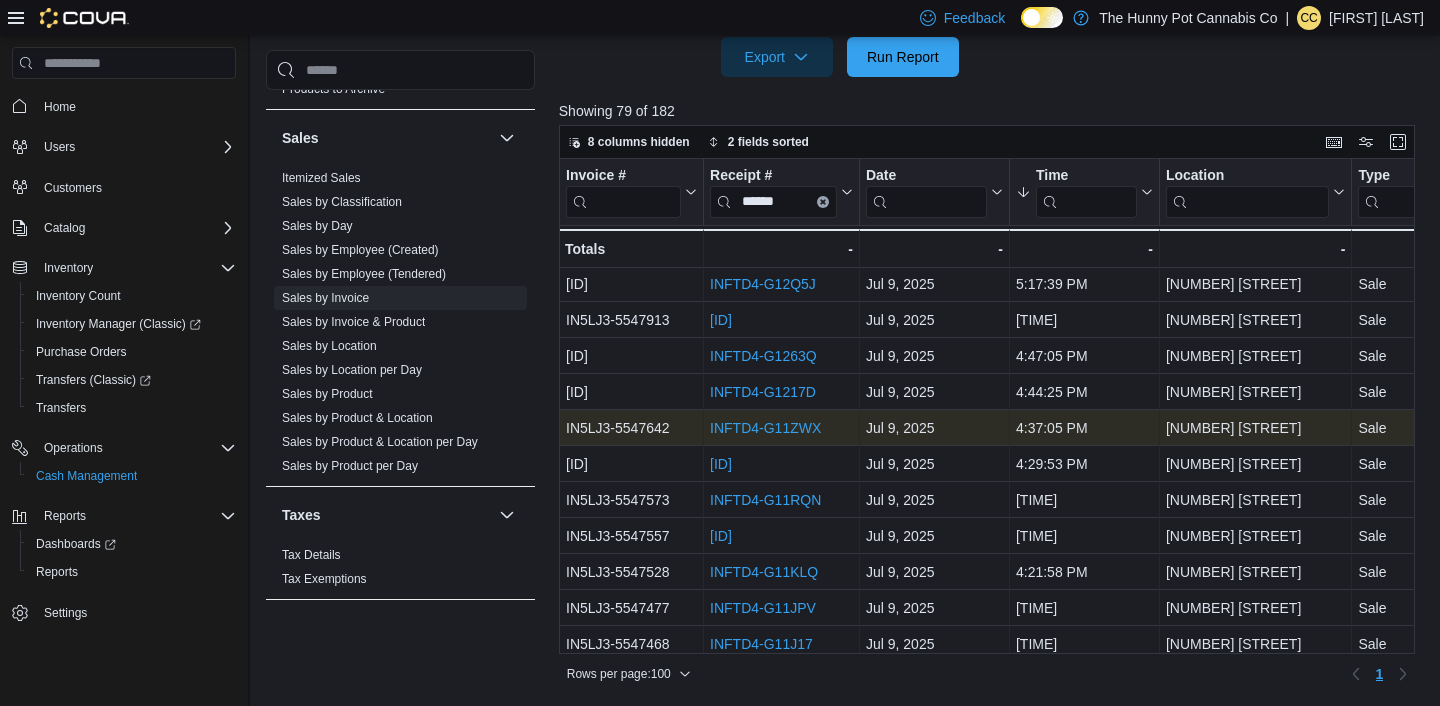 click on "INFTD4-G11ZWX" at bounding box center [765, 428] 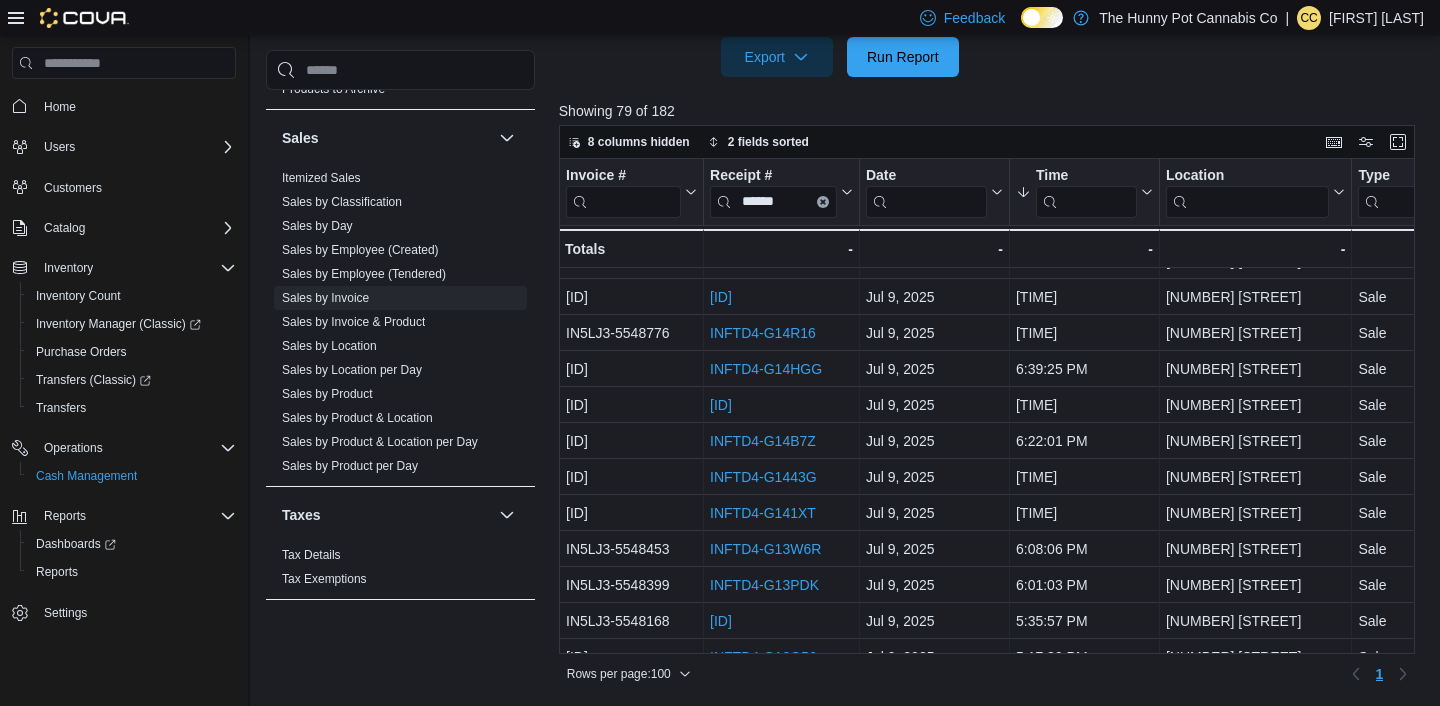 scroll, scrollTop: 916, scrollLeft: 0, axis: vertical 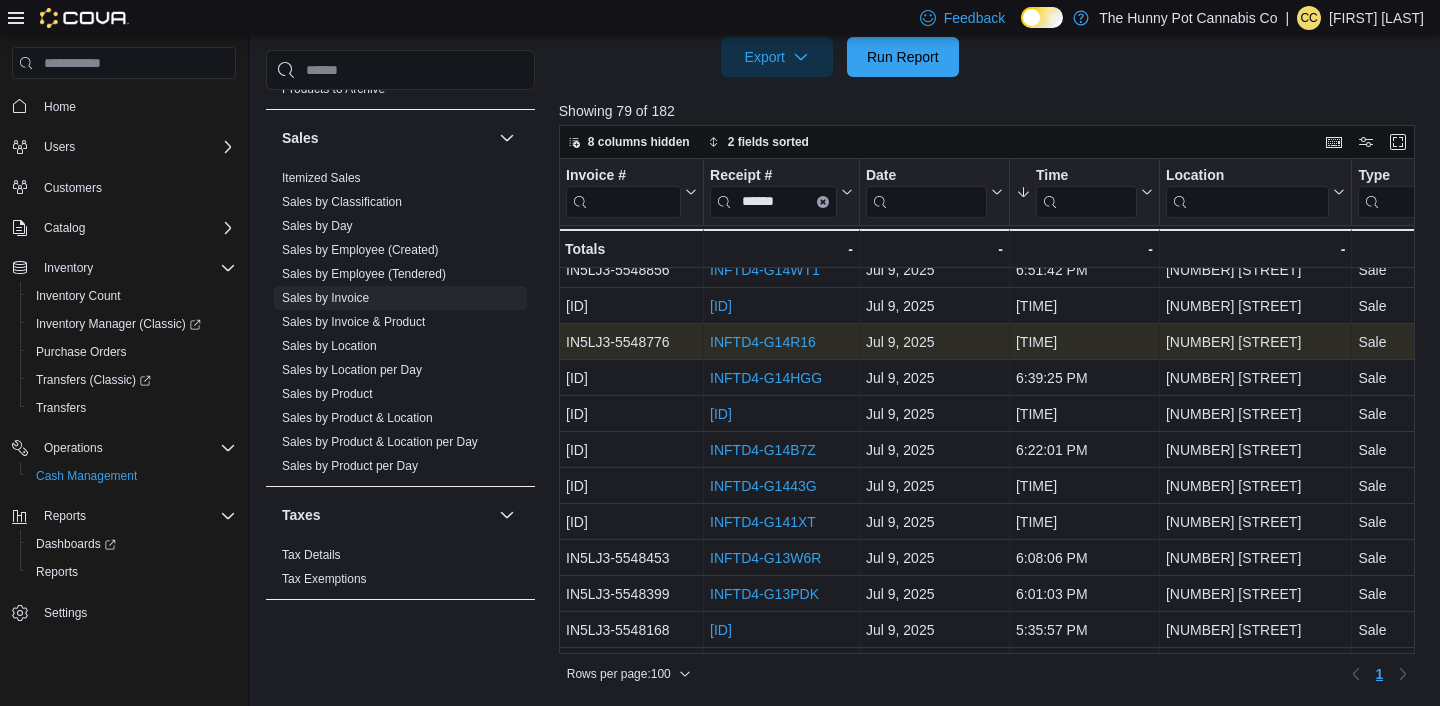 click on "INFTD4-G14R16" at bounding box center (763, 342) 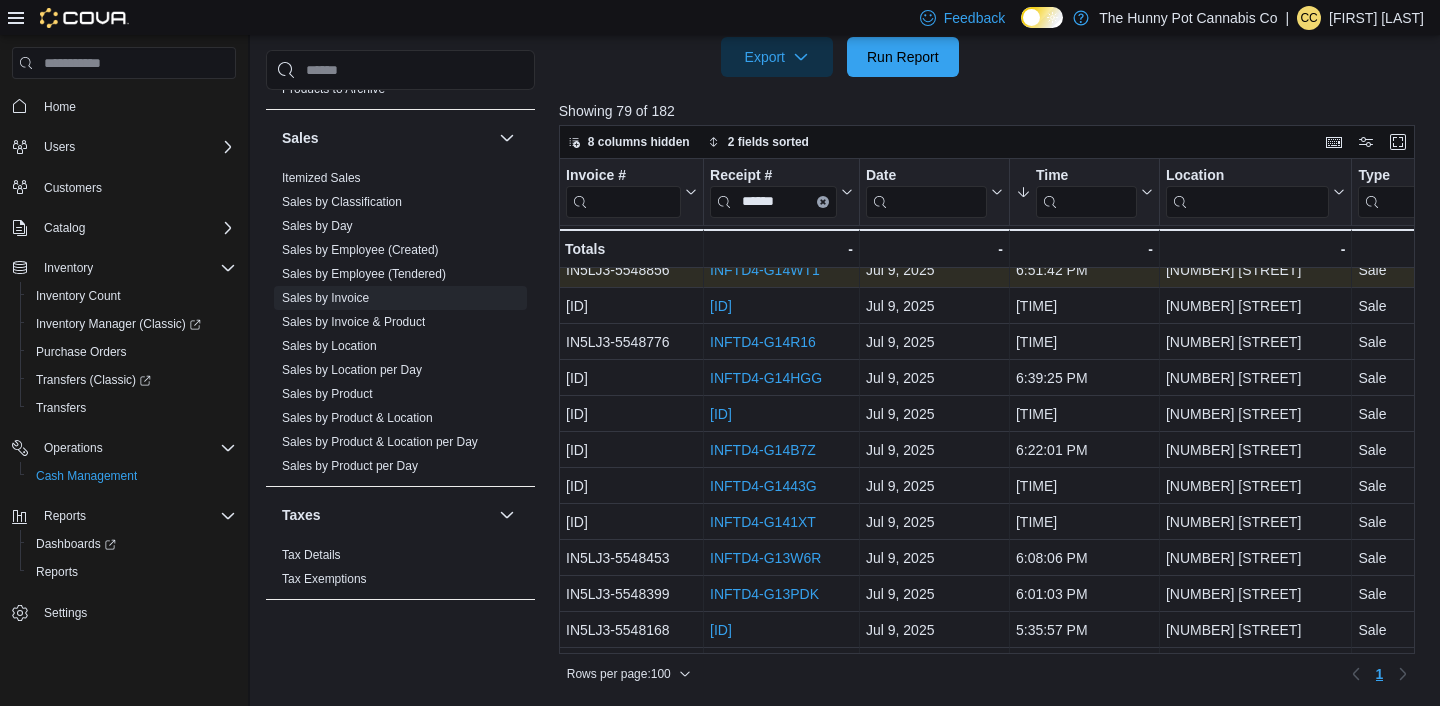 click on "INFTD4-G14WT1" at bounding box center [765, 270] 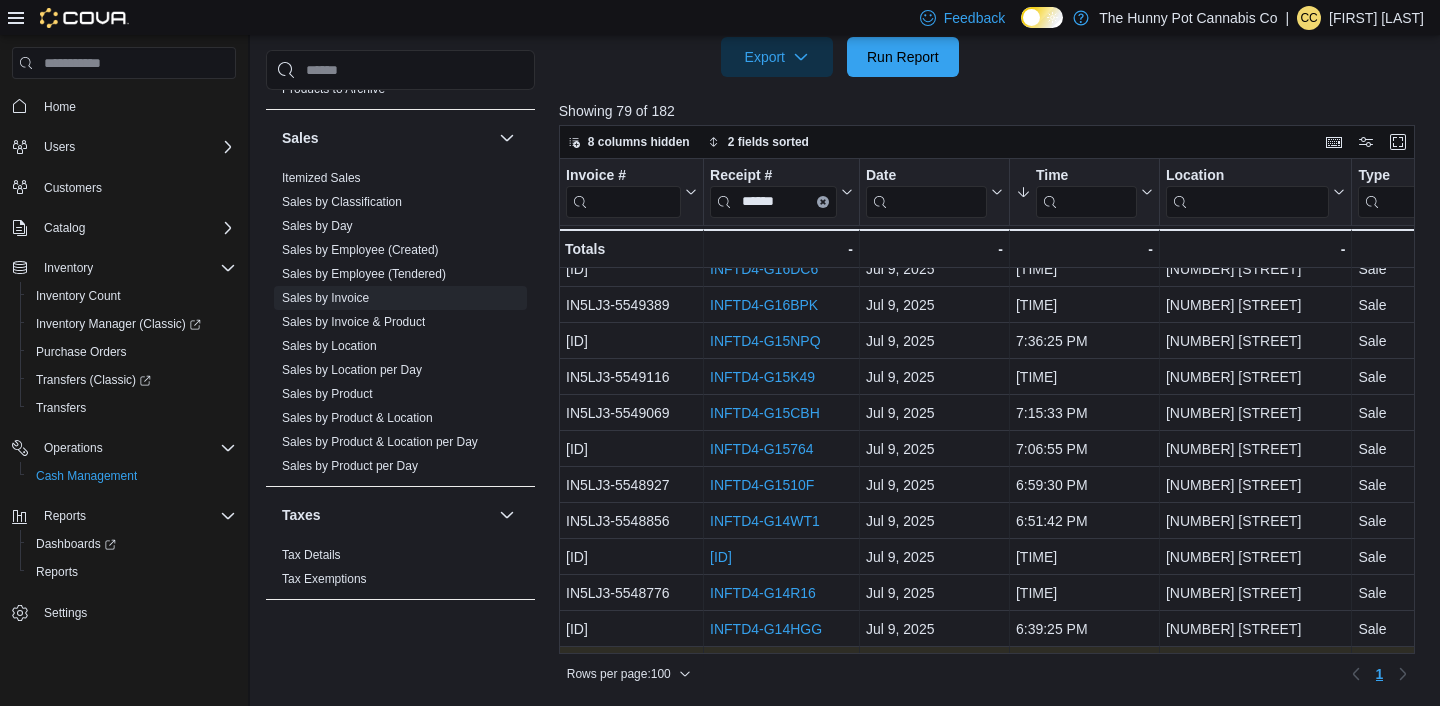 scroll, scrollTop: 663, scrollLeft: 0, axis: vertical 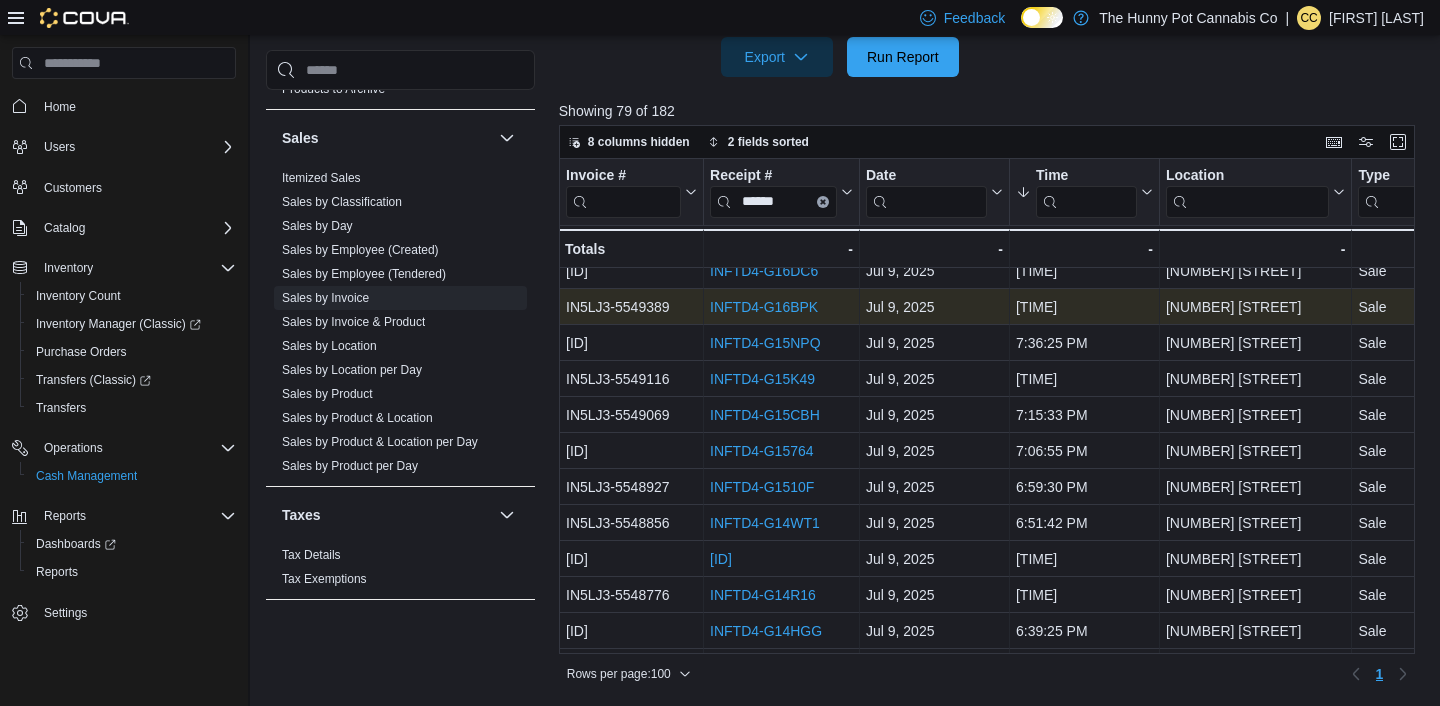click on "INFTD4-G16BPK" at bounding box center (764, 307) 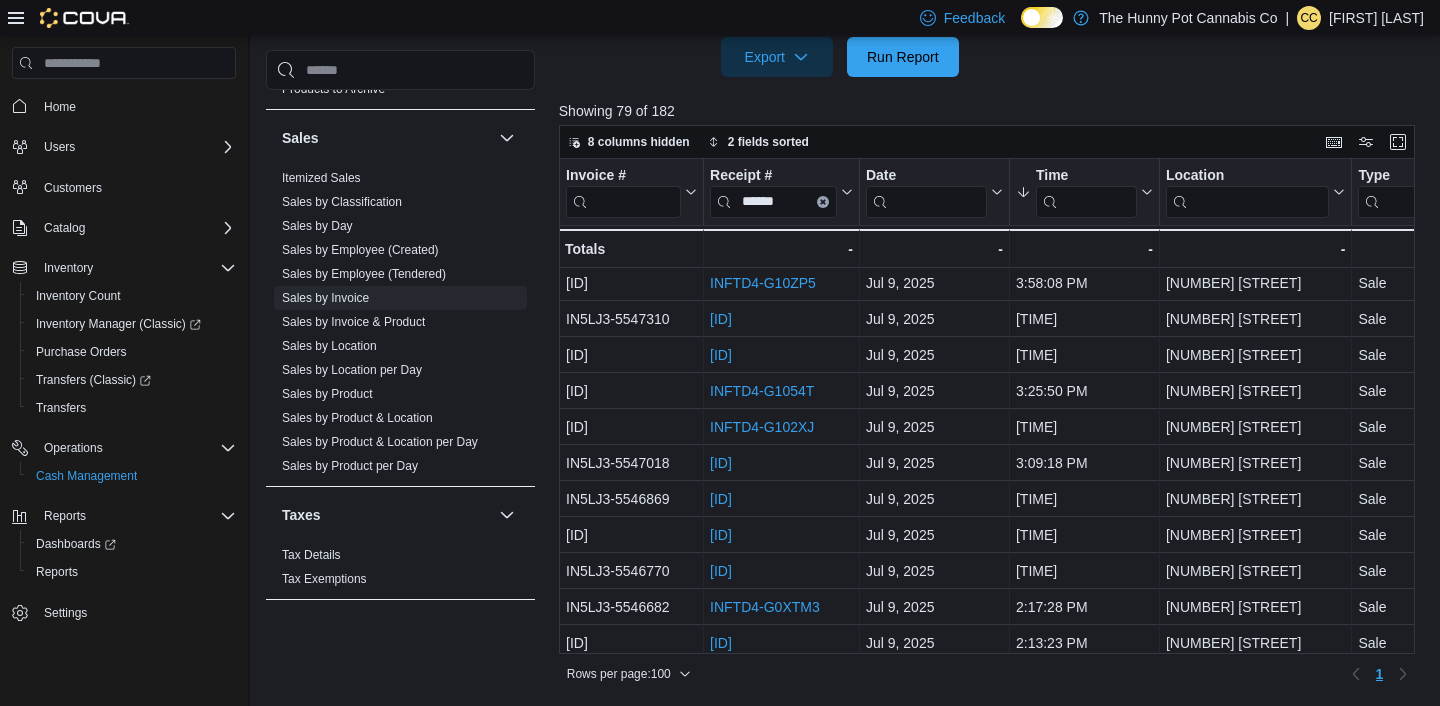 scroll, scrollTop: 2335, scrollLeft: 0, axis: vertical 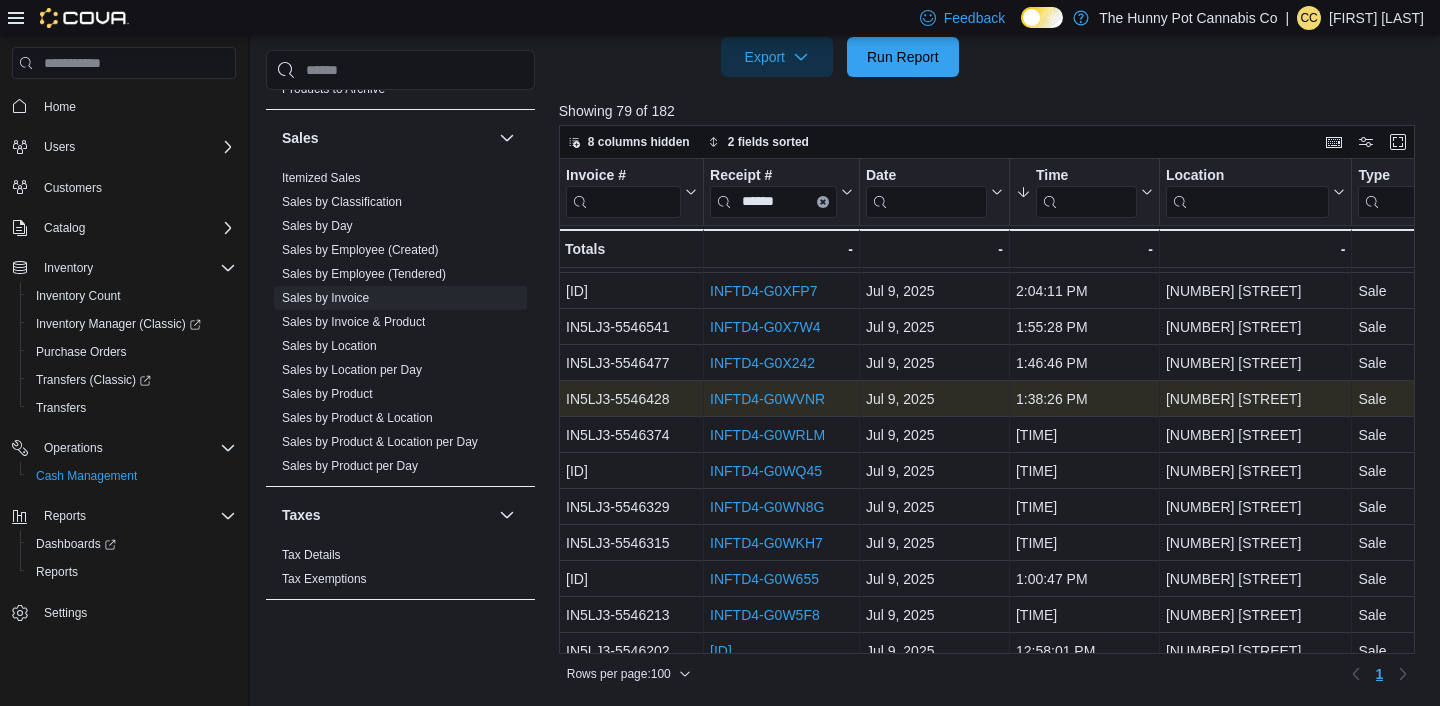 click on "INFTD4-G0WVNR" at bounding box center (767, 399) 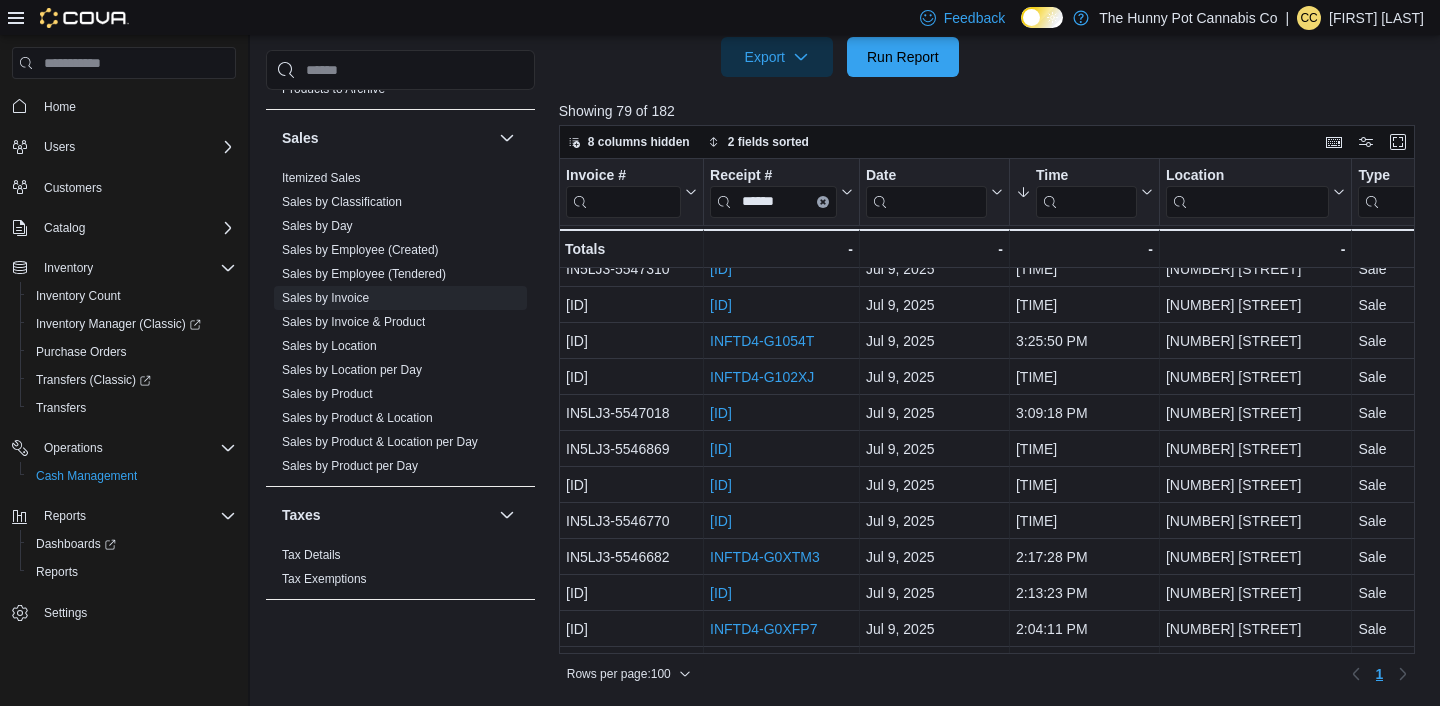 scroll, scrollTop: 1991, scrollLeft: 0, axis: vertical 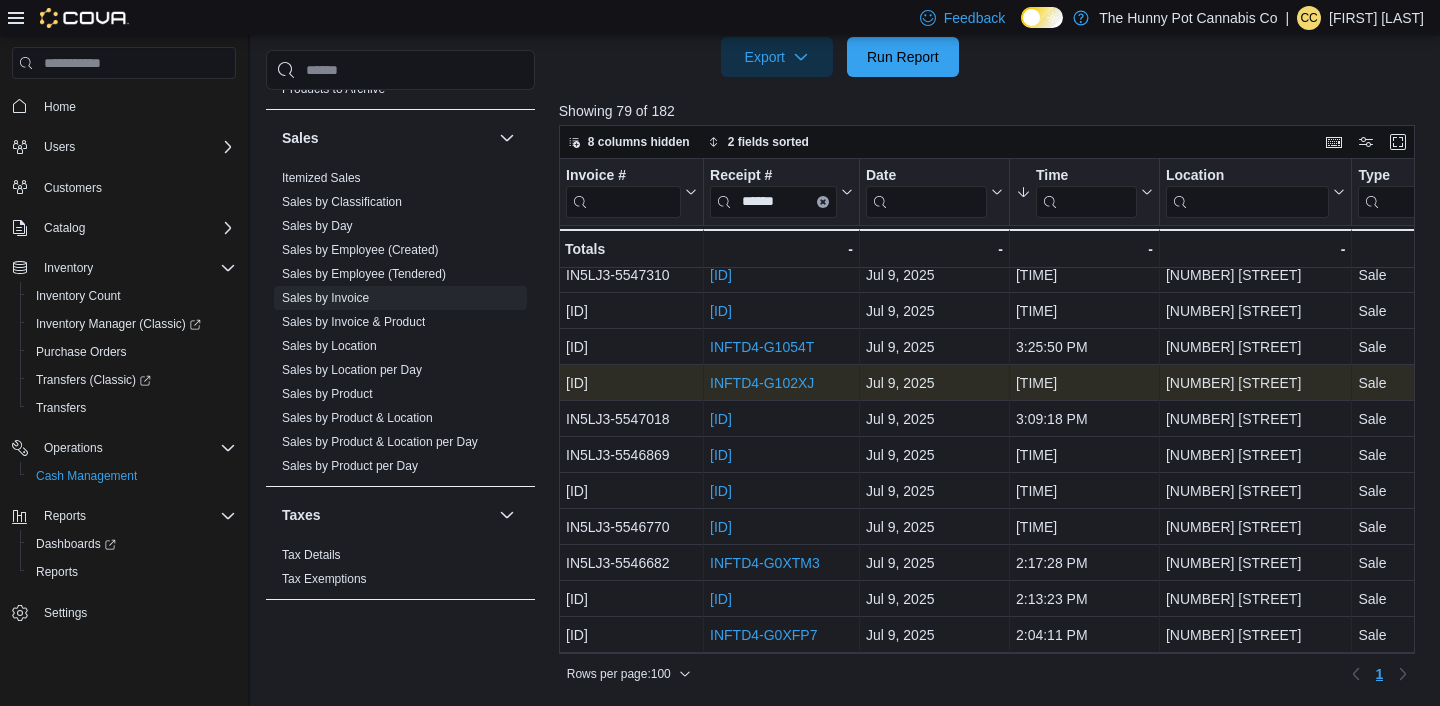click on "INFTD4-G102XJ" at bounding box center (762, 383) 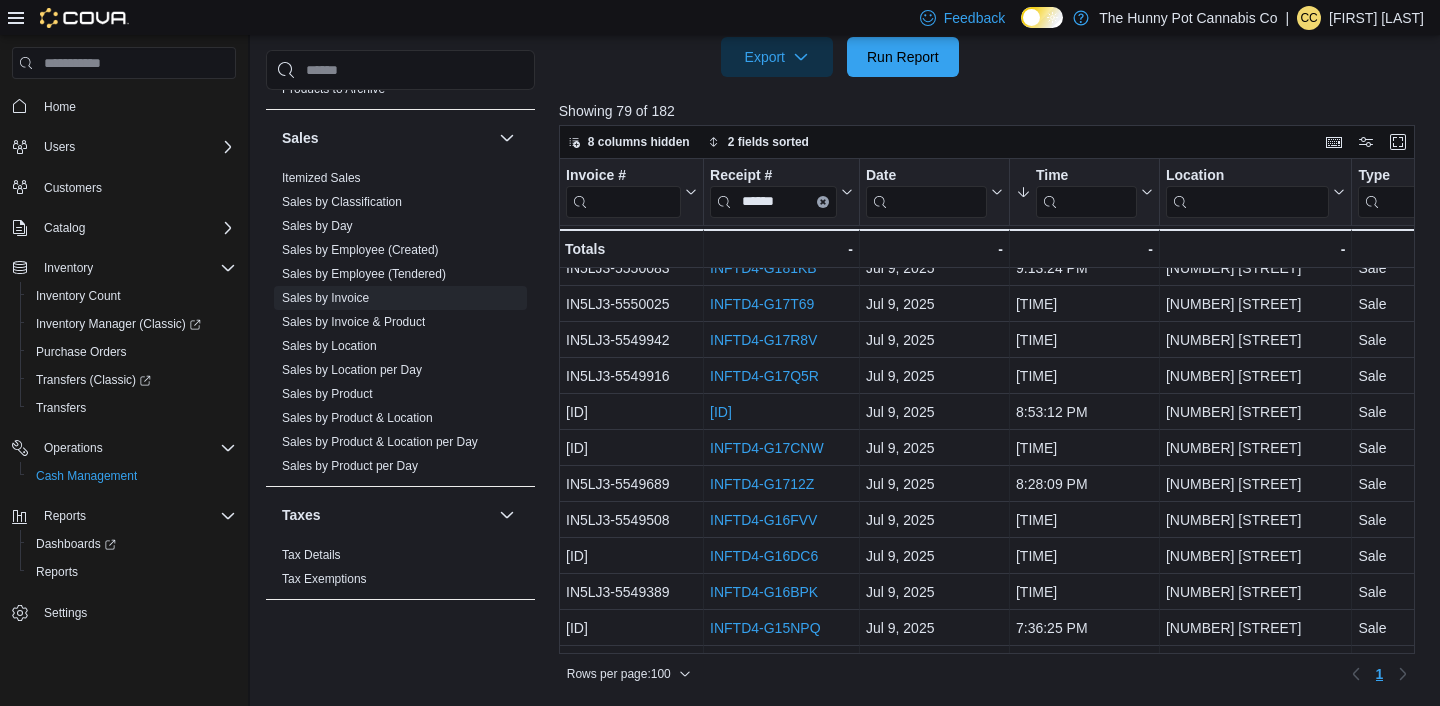 scroll, scrollTop: 392, scrollLeft: 0, axis: vertical 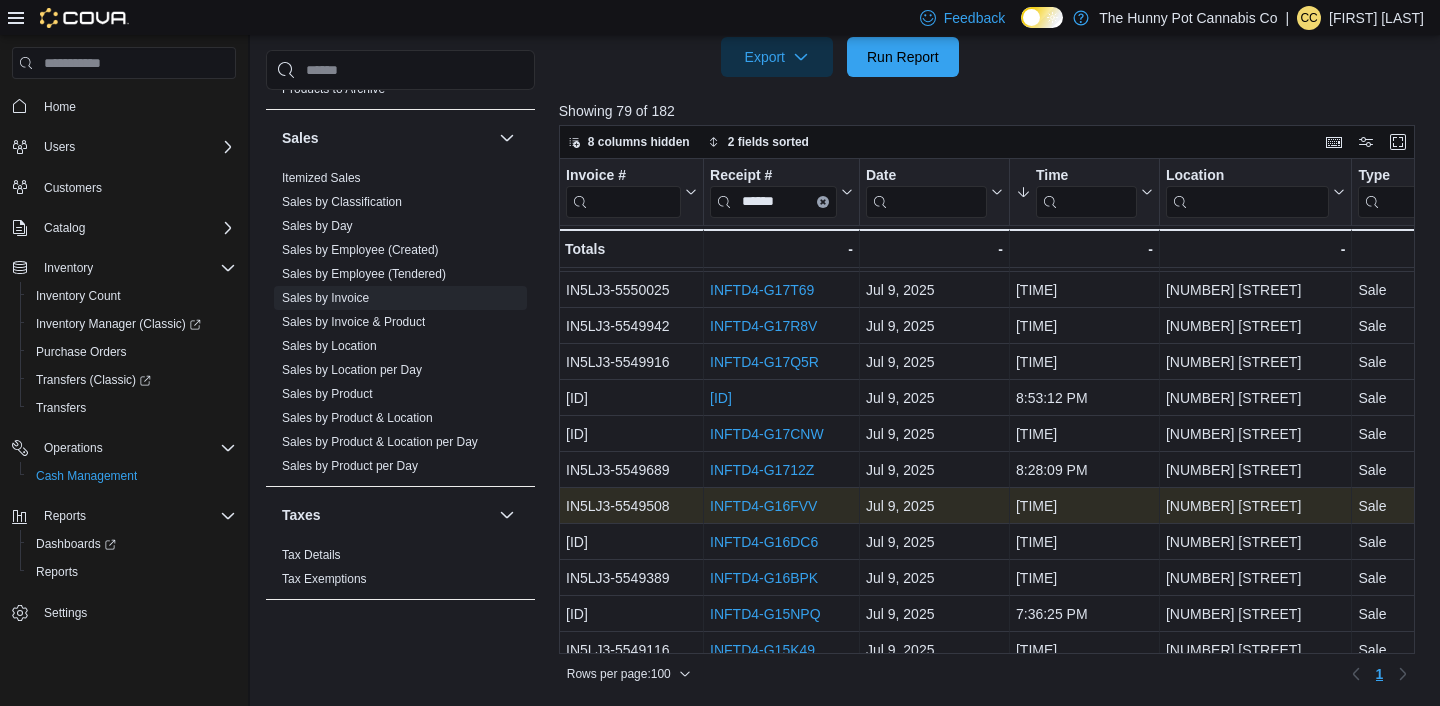 click on "INFTD4-G16FVV" at bounding box center (763, 506) 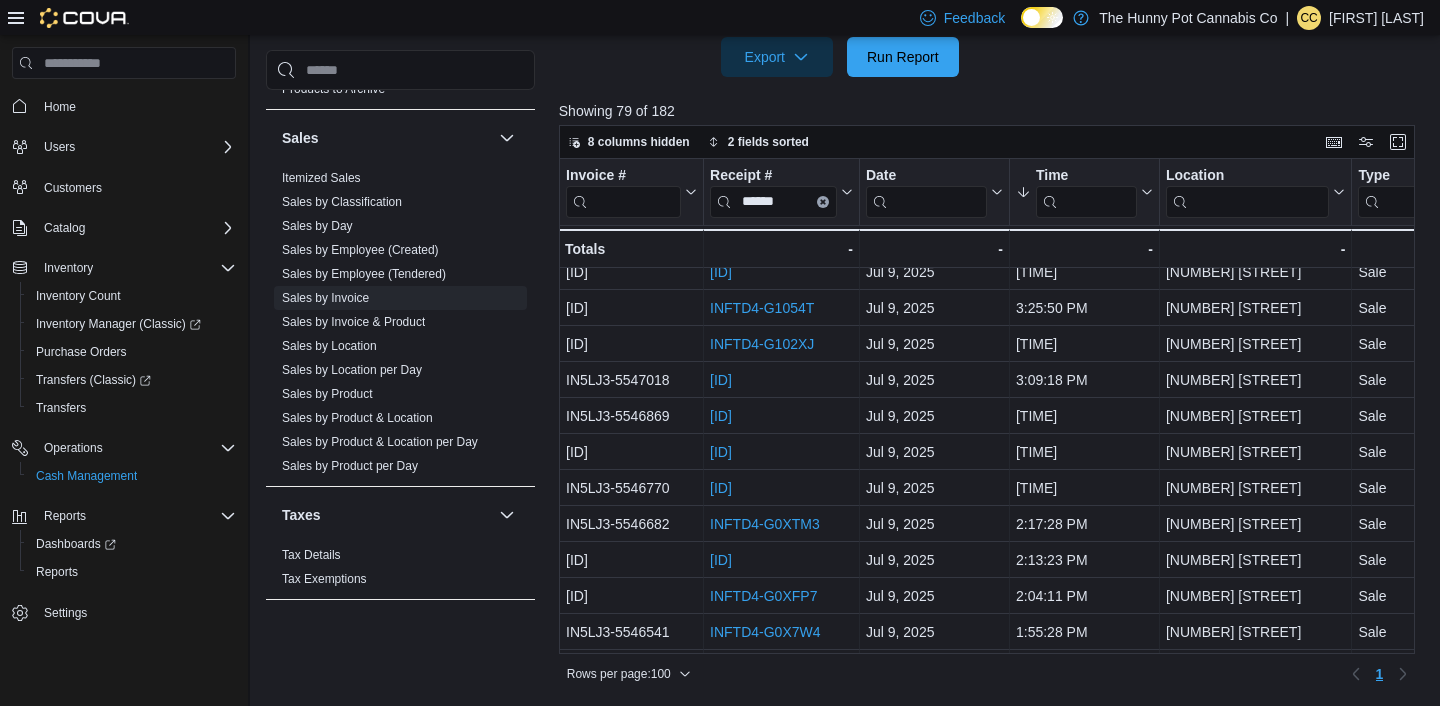 scroll, scrollTop: 2026, scrollLeft: 0, axis: vertical 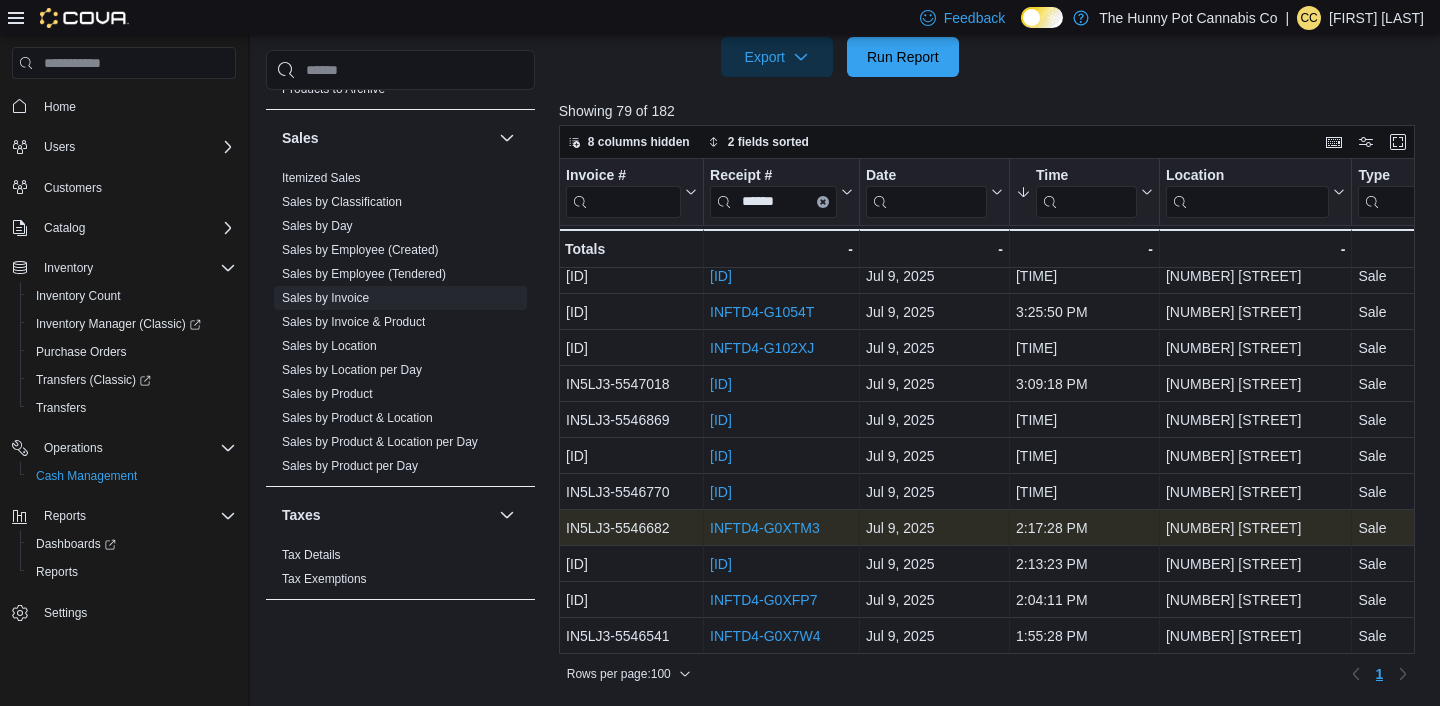 click on "INFTD4-G0XTM3" at bounding box center (765, 528) 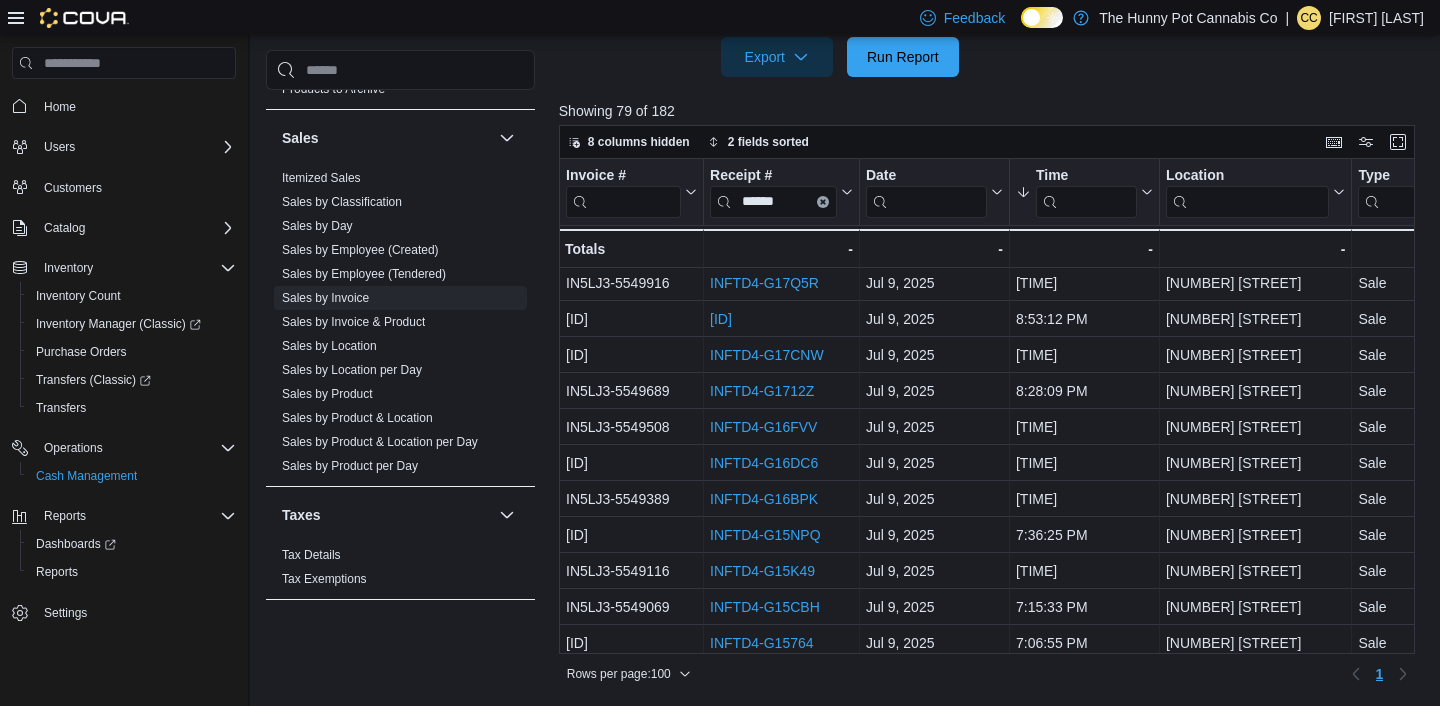 scroll, scrollTop: 484, scrollLeft: 0, axis: vertical 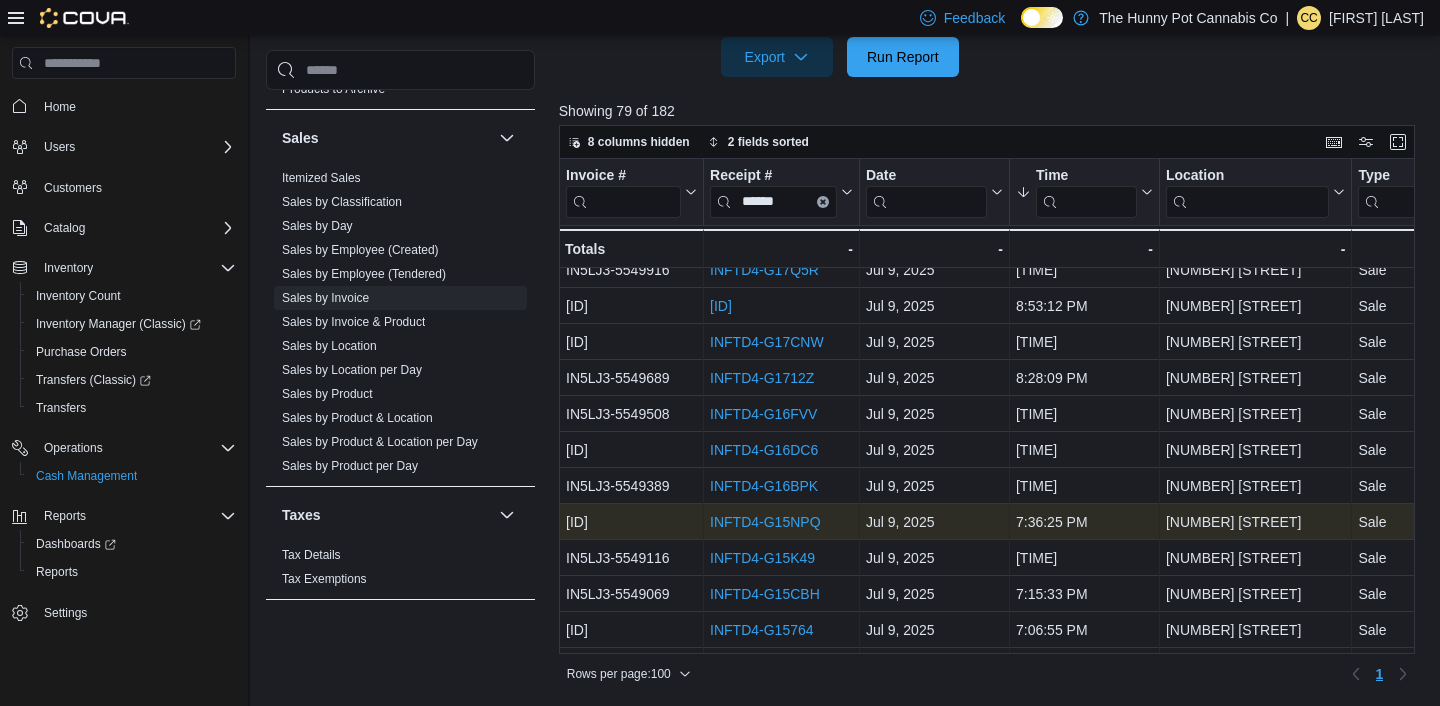 click on "INFTD4-G15NPQ" at bounding box center (765, 522) 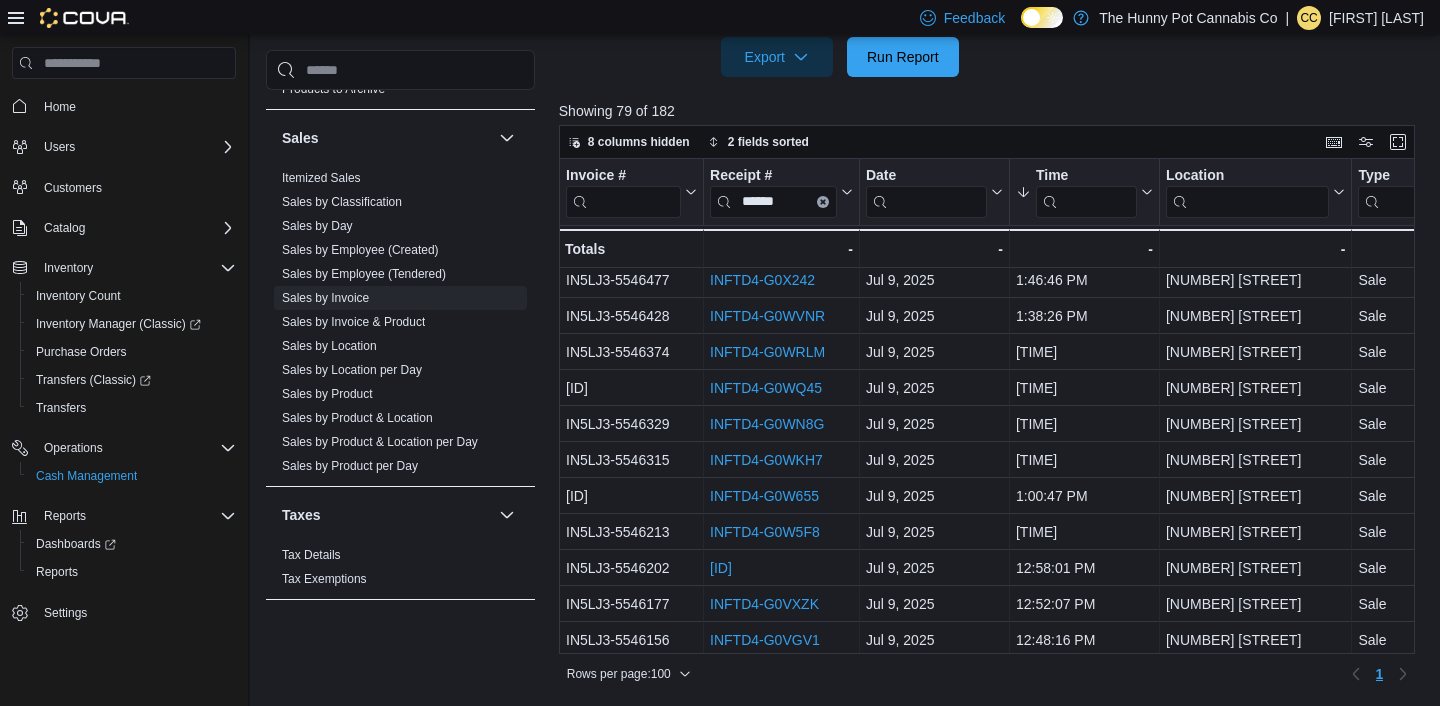 scroll, scrollTop: 2420, scrollLeft: 0, axis: vertical 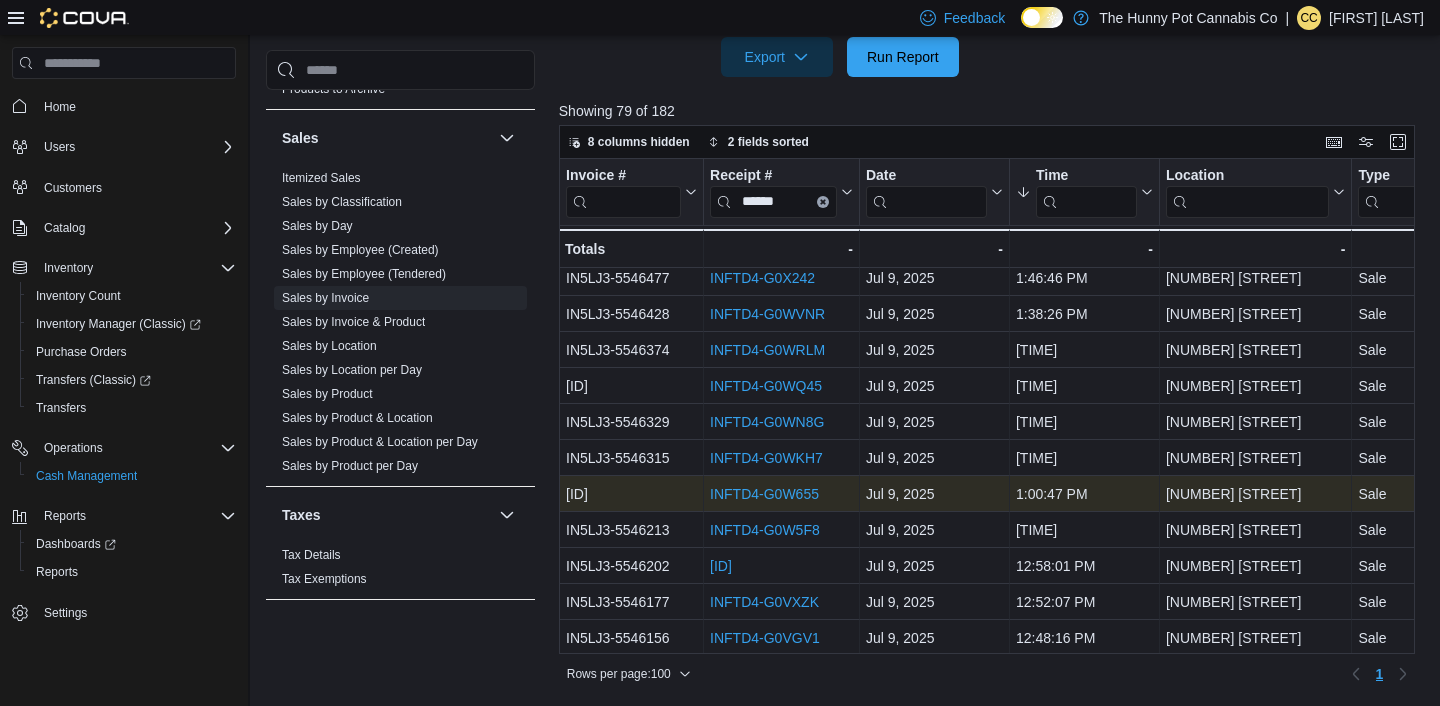 click on "INFTD4-G0W655" at bounding box center (764, 494) 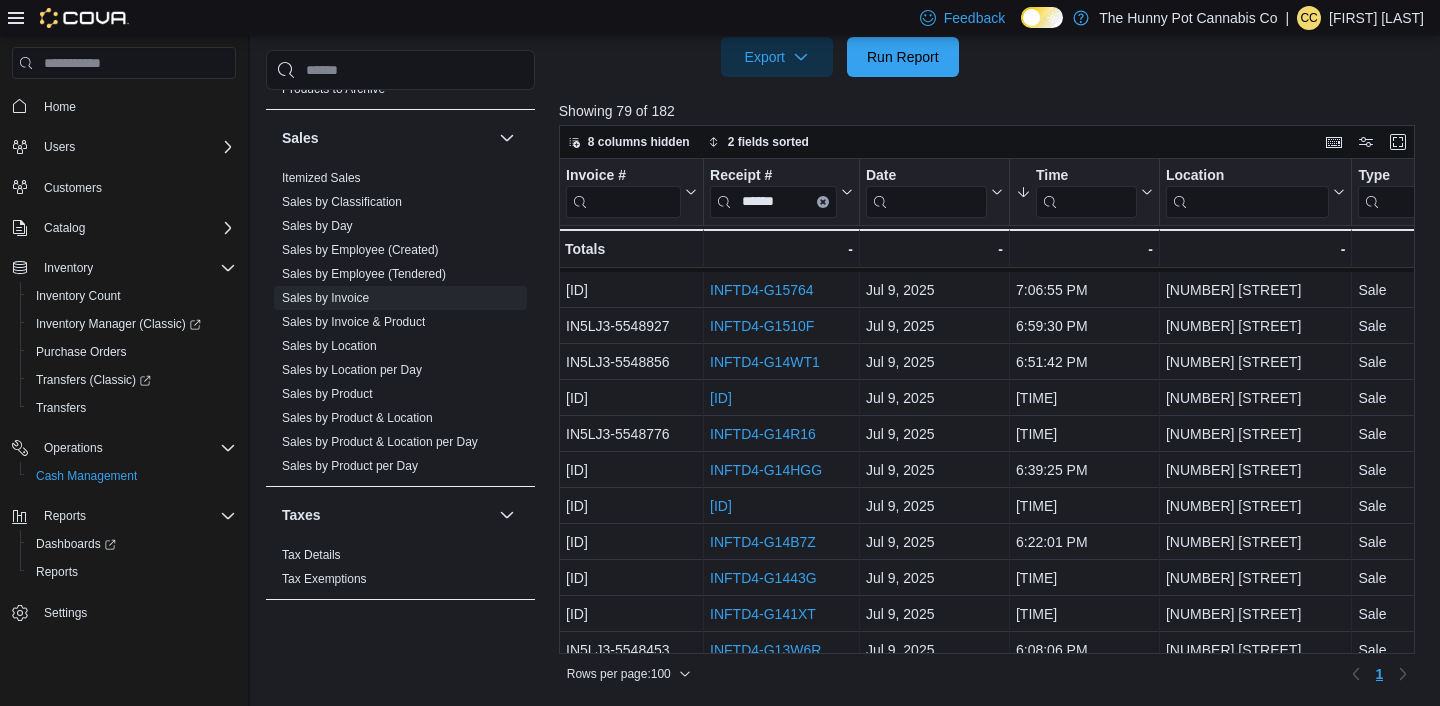 scroll, scrollTop: 805, scrollLeft: 0, axis: vertical 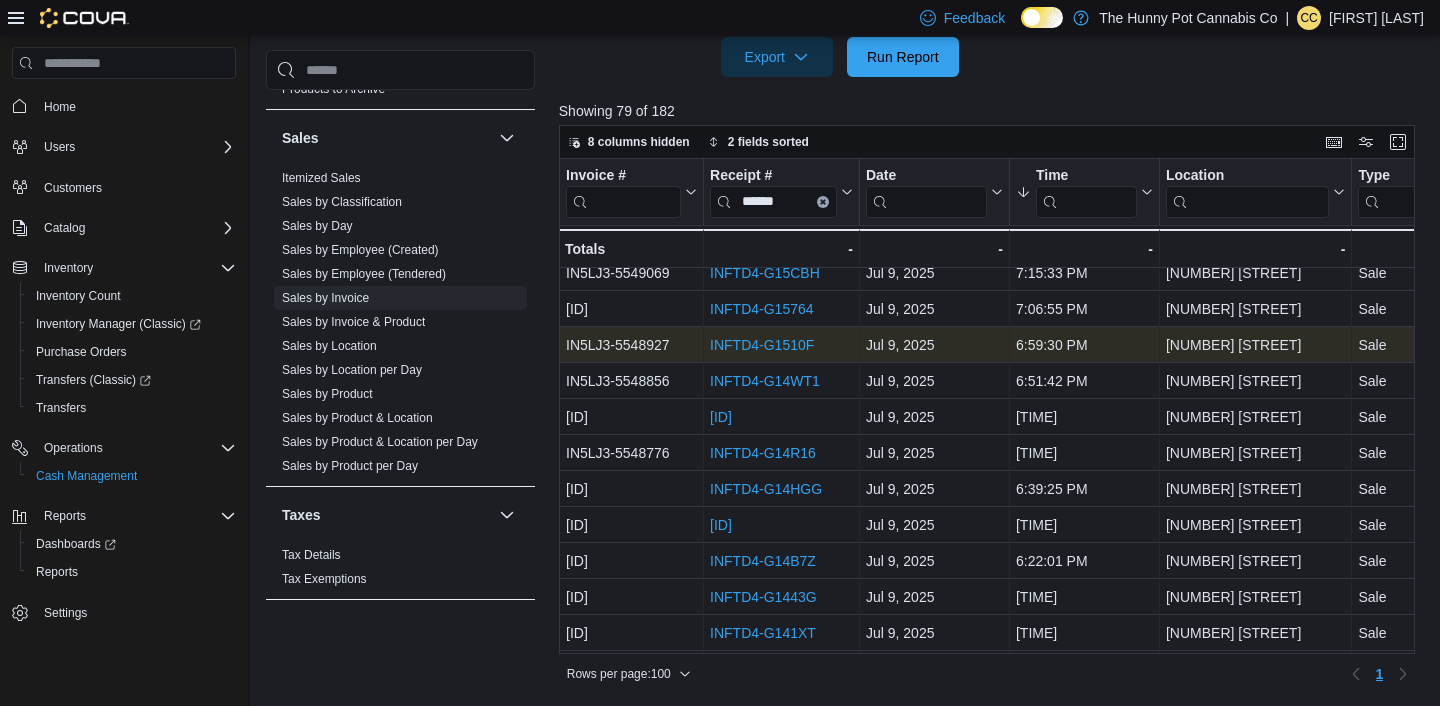 click on "INFTD4-G1510F" at bounding box center (762, 345) 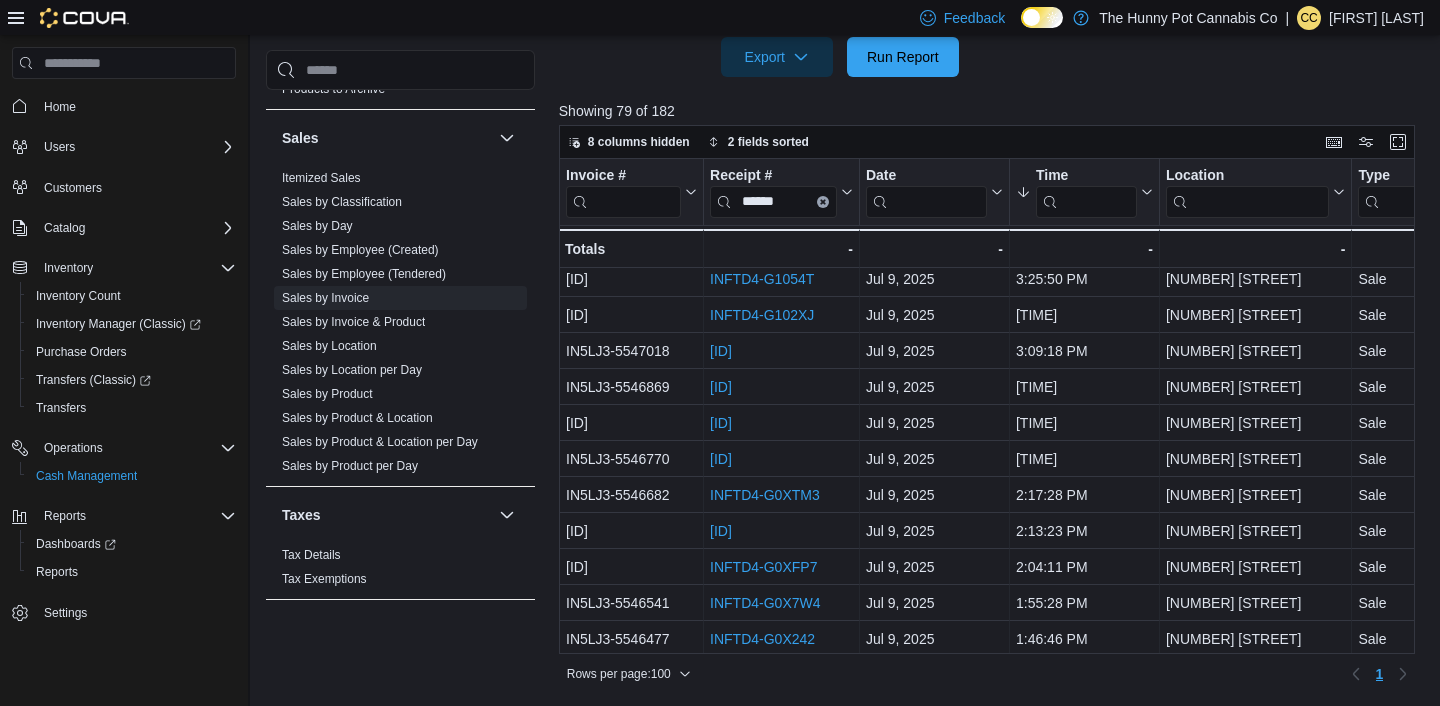 scroll, scrollTop: 2104, scrollLeft: 0, axis: vertical 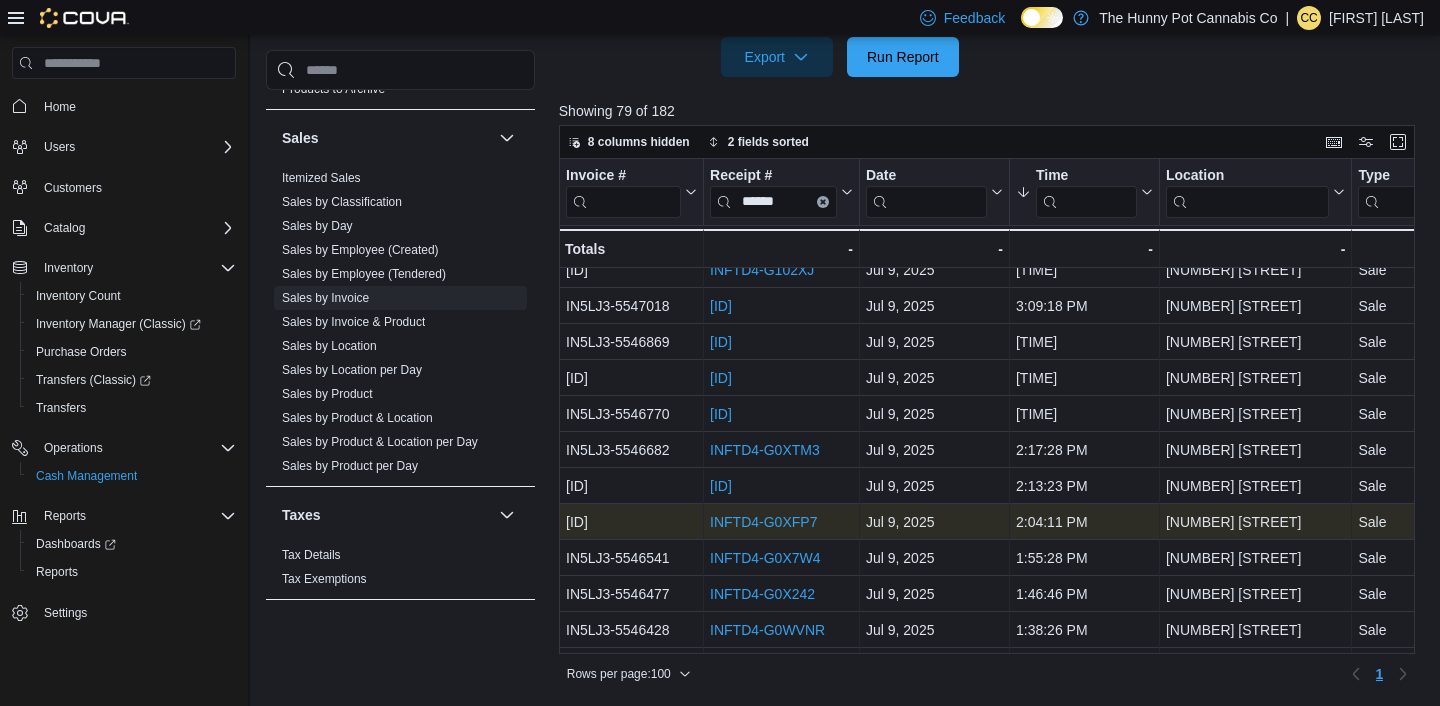 click on "INFTD4-G0XFP7" at bounding box center [763, 522] 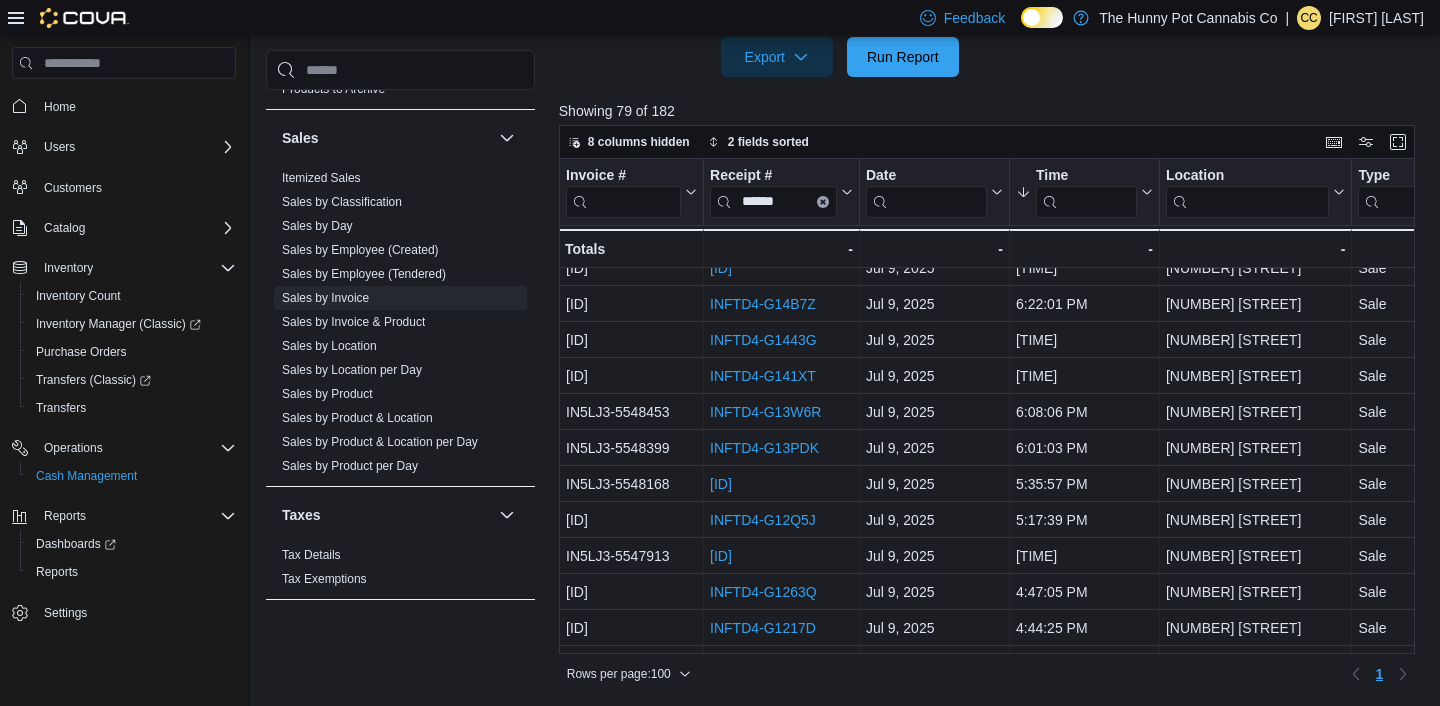 scroll, scrollTop: 1060, scrollLeft: 0, axis: vertical 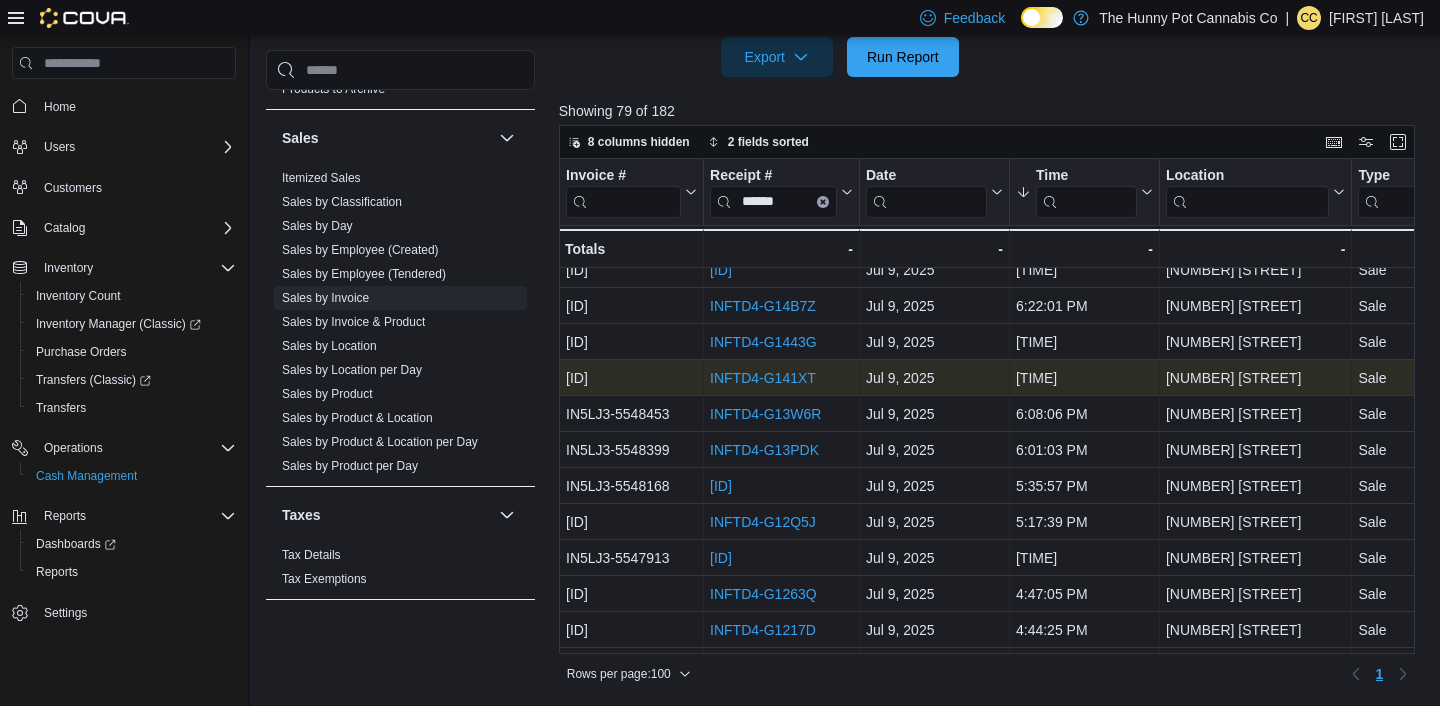 click on "INFTD4-G141XT" at bounding box center (763, 378) 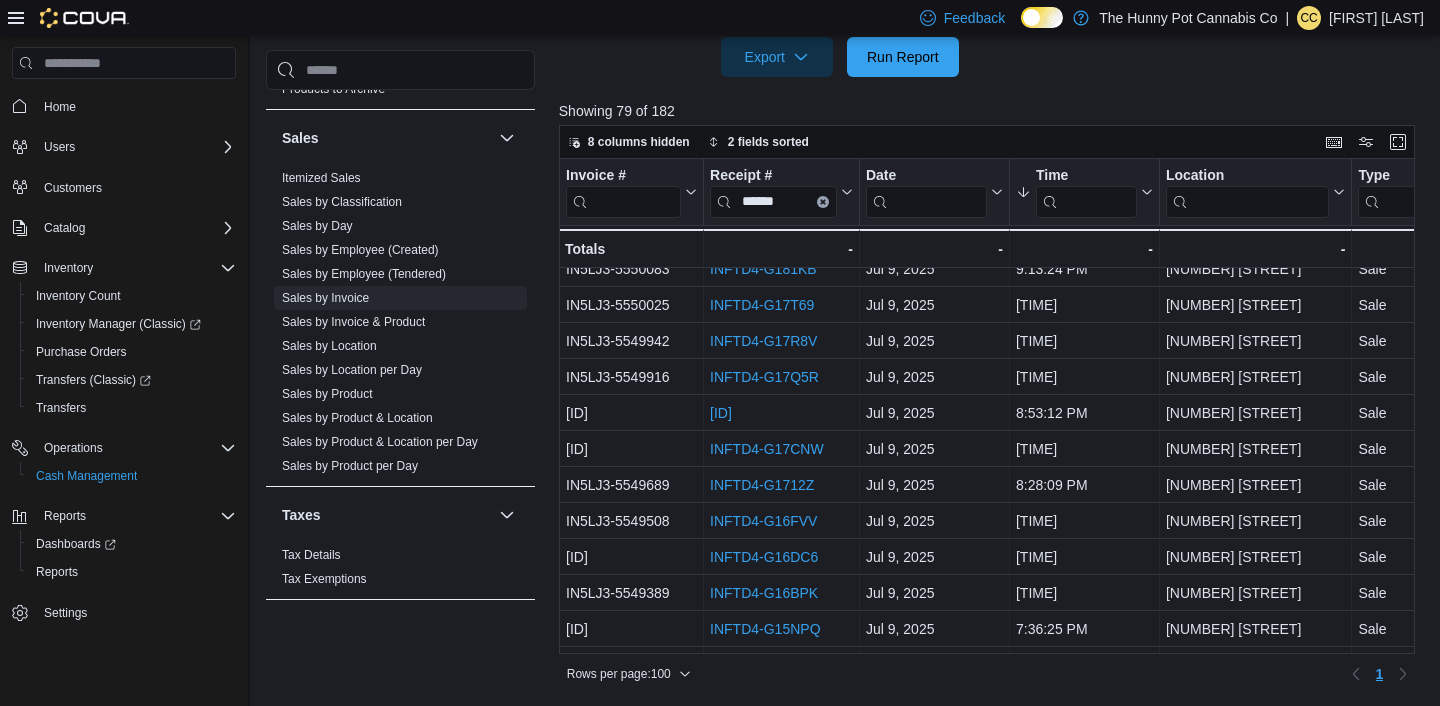 scroll, scrollTop: 376, scrollLeft: 0, axis: vertical 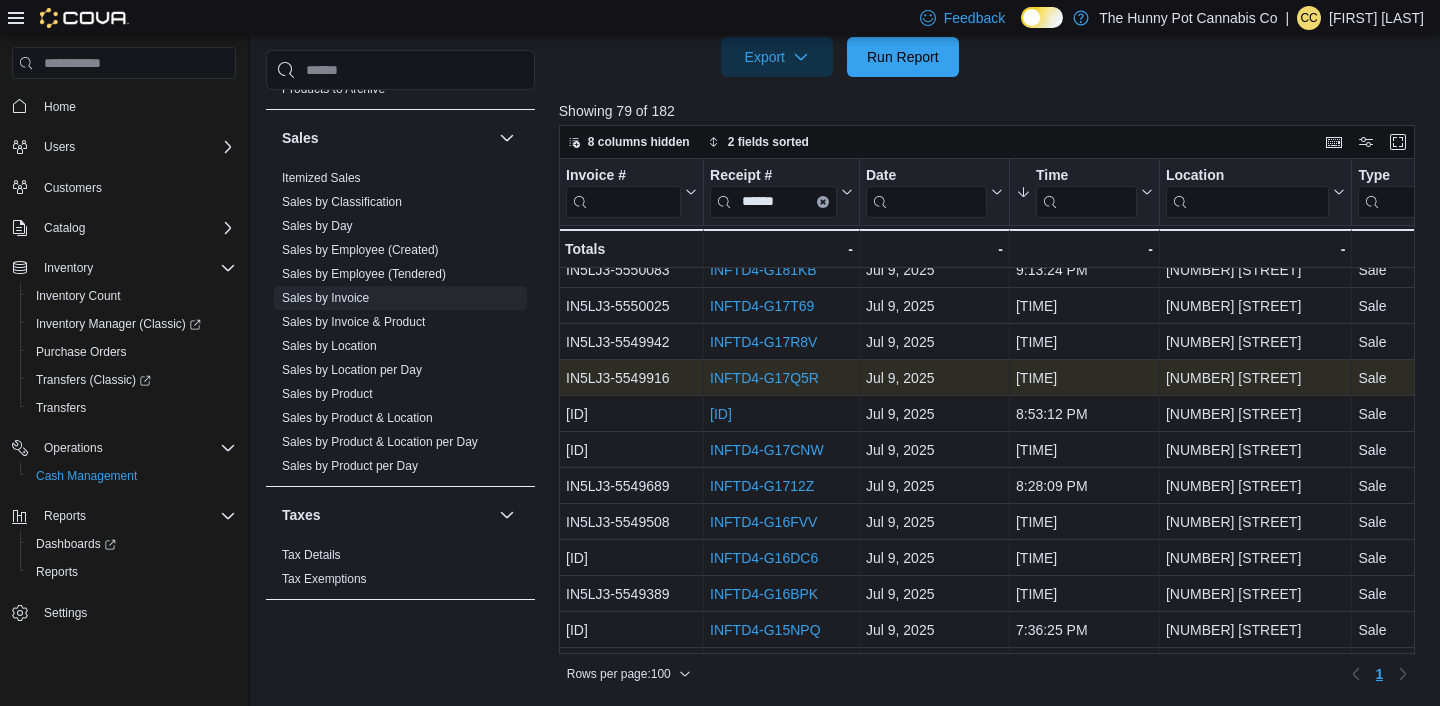 click on "INFTD4-G17Q5R" at bounding box center [764, 378] 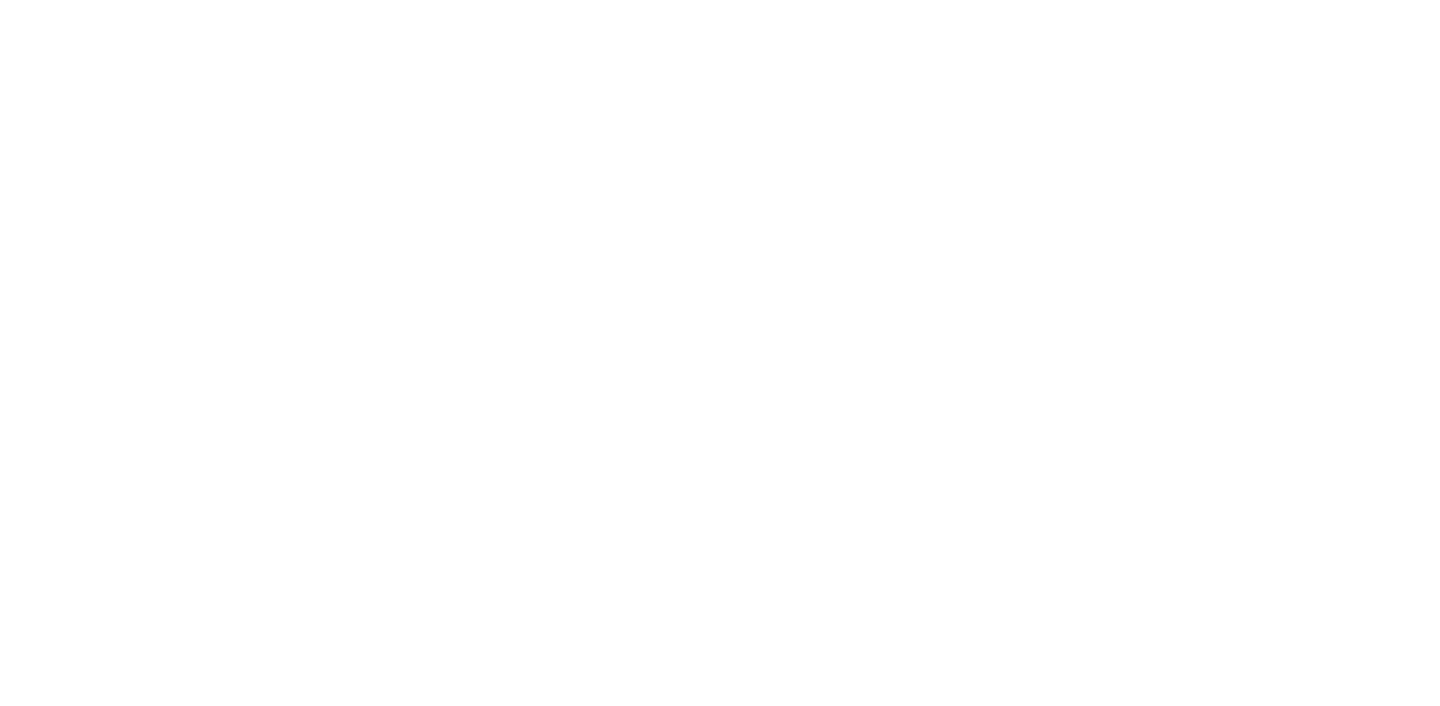 scroll, scrollTop: 0, scrollLeft: 0, axis: both 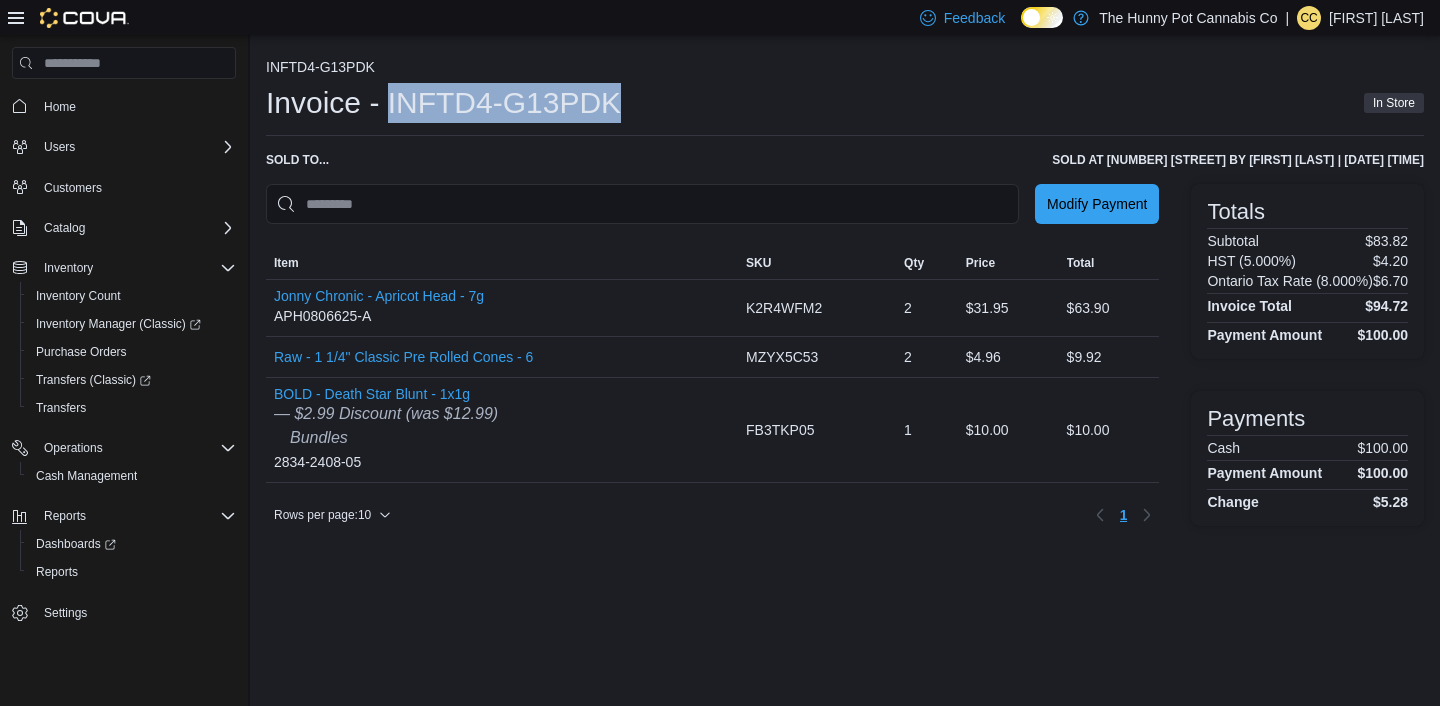 drag, startPoint x: 618, startPoint y: 99, endPoint x: 384, endPoint y: 114, distance: 234.48027 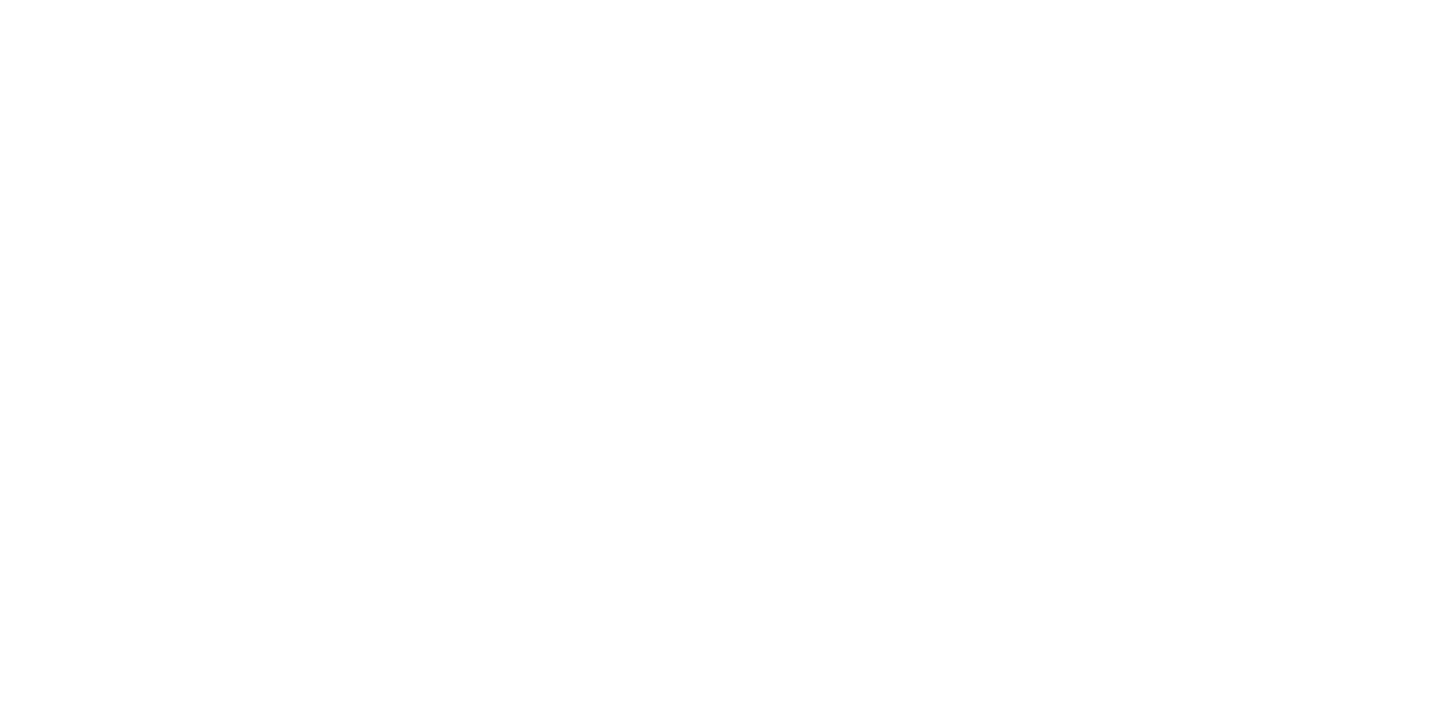 scroll, scrollTop: 0, scrollLeft: 0, axis: both 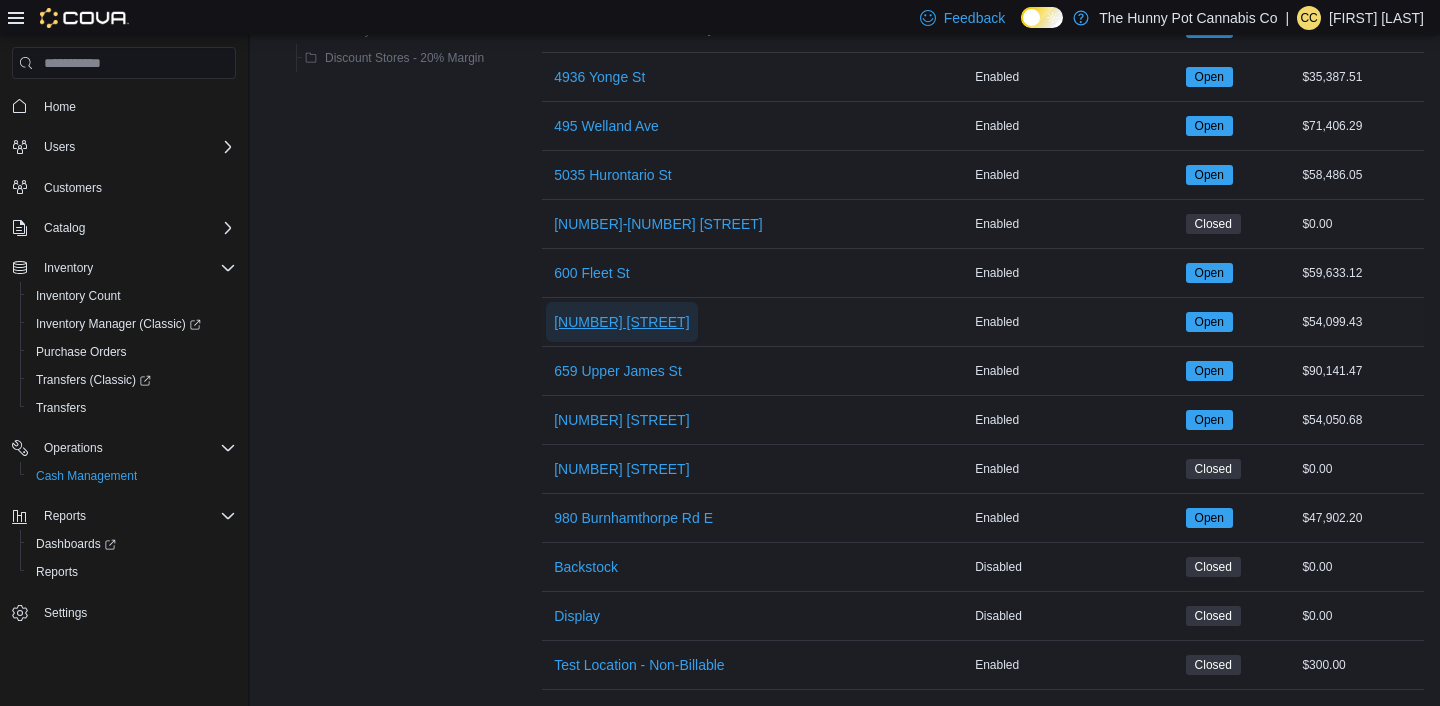 click on "[NUMBER] [STREET]" at bounding box center (621, 322) 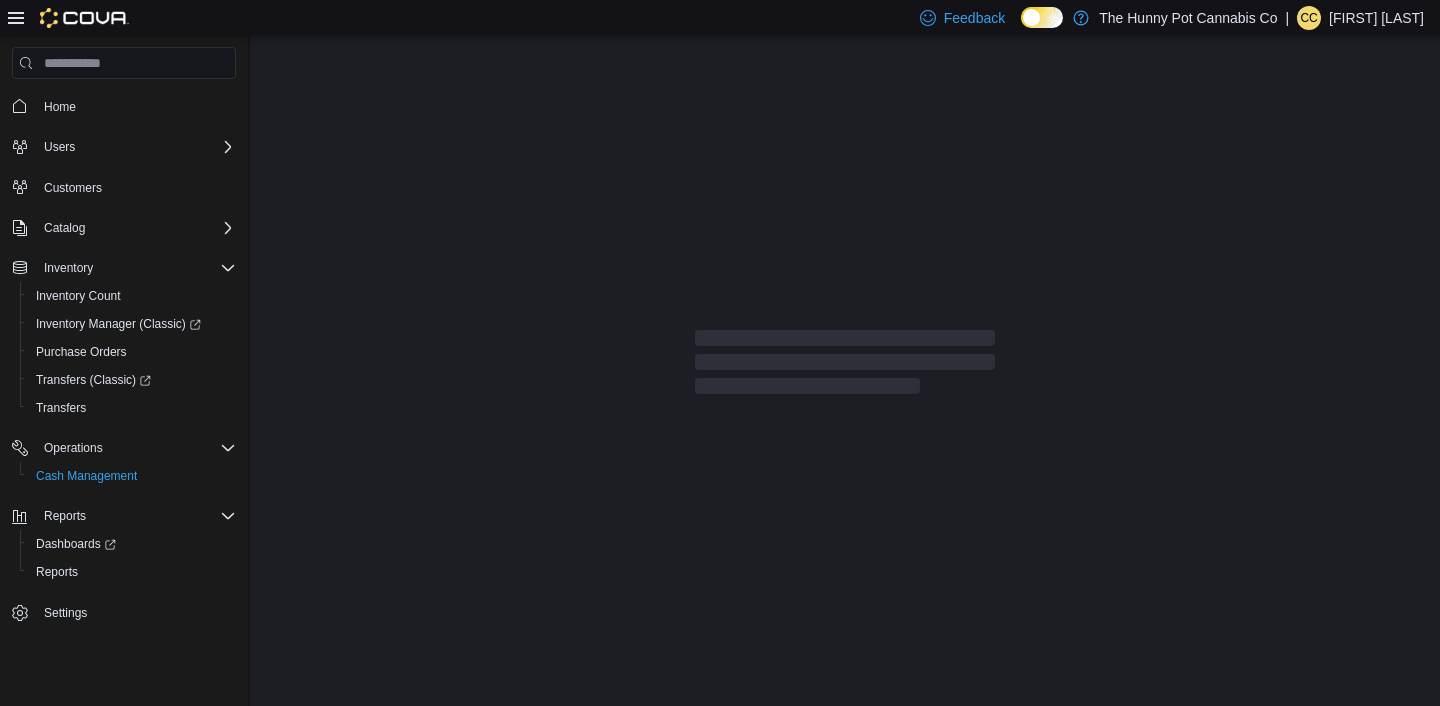 scroll, scrollTop: 0, scrollLeft: 0, axis: both 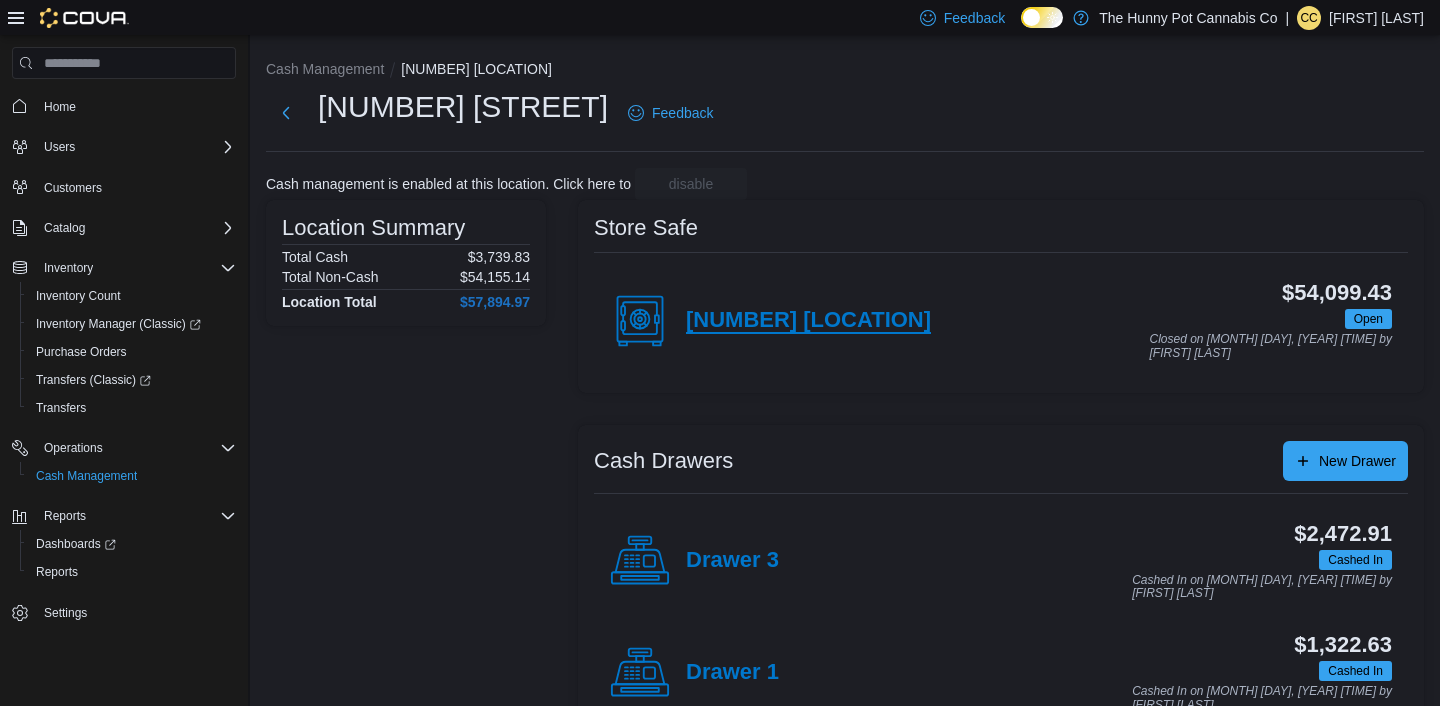 click on "[NUMBER] [LOCATION]" at bounding box center (808, 321) 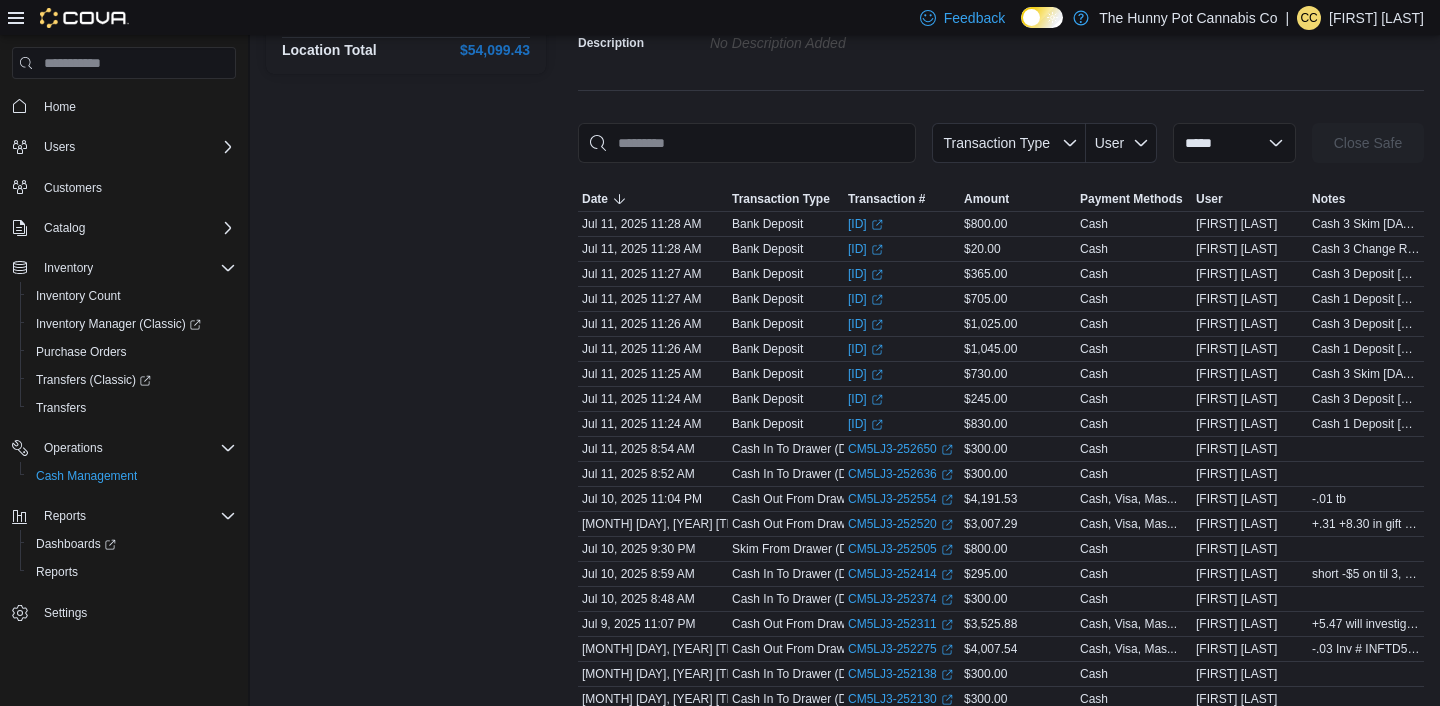 scroll, scrollTop: 279, scrollLeft: 0, axis: vertical 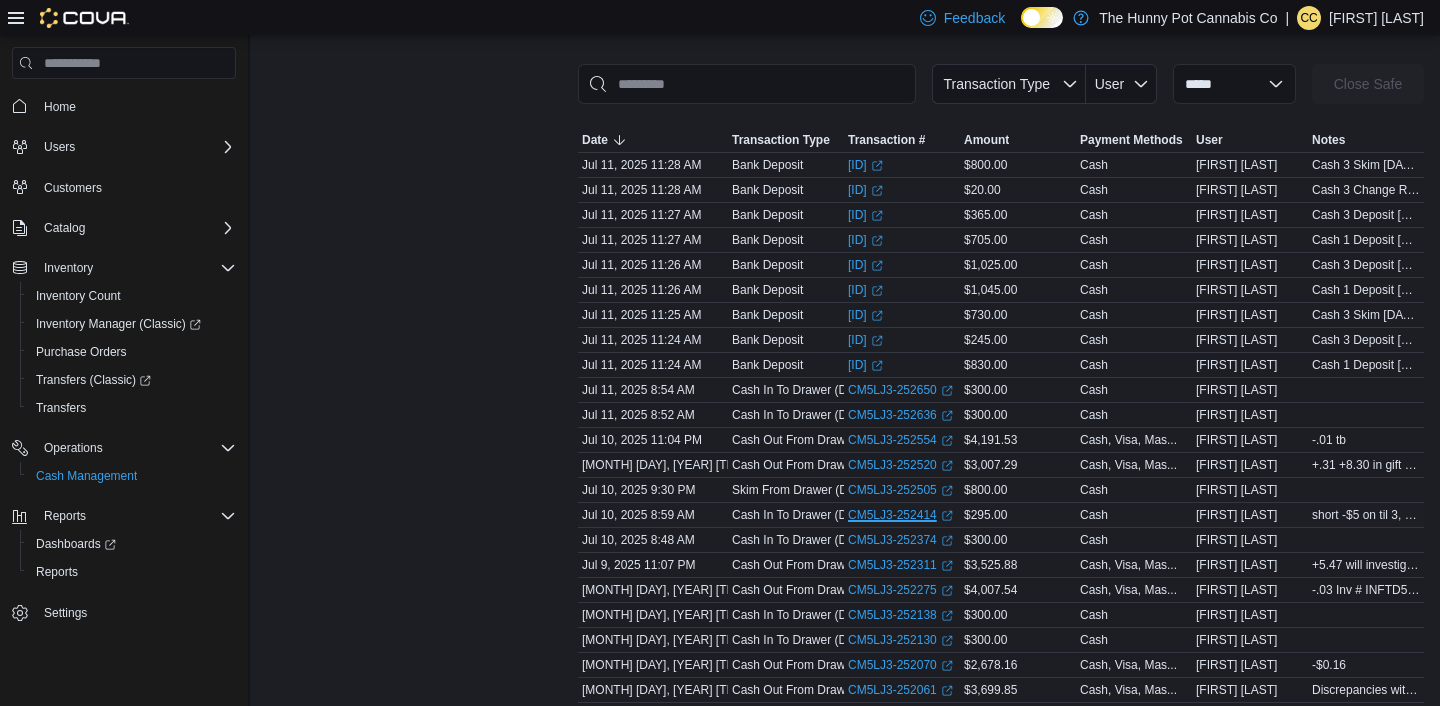 click on "[ID] (opens in a new tab or window)" at bounding box center [900, 515] 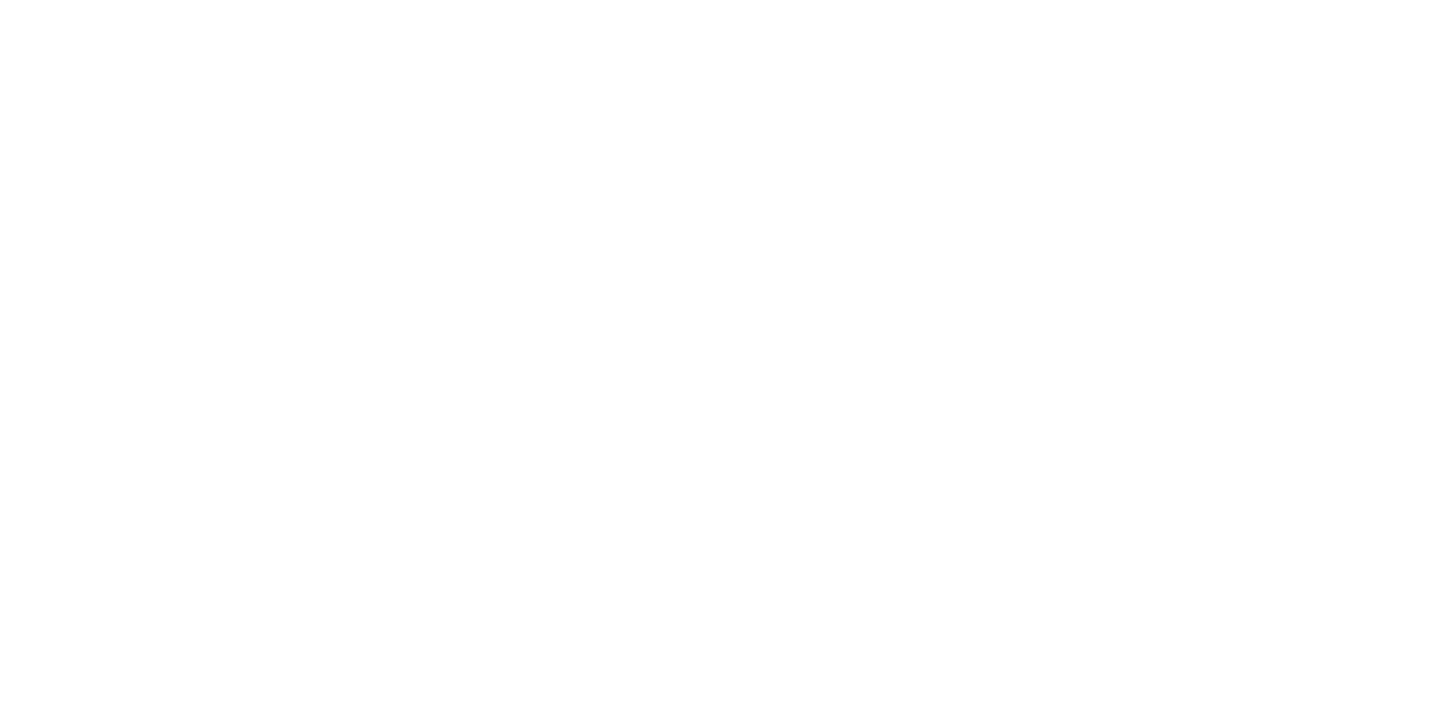 scroll, scrollTop: 0, scrollLeft: 0, axis: both 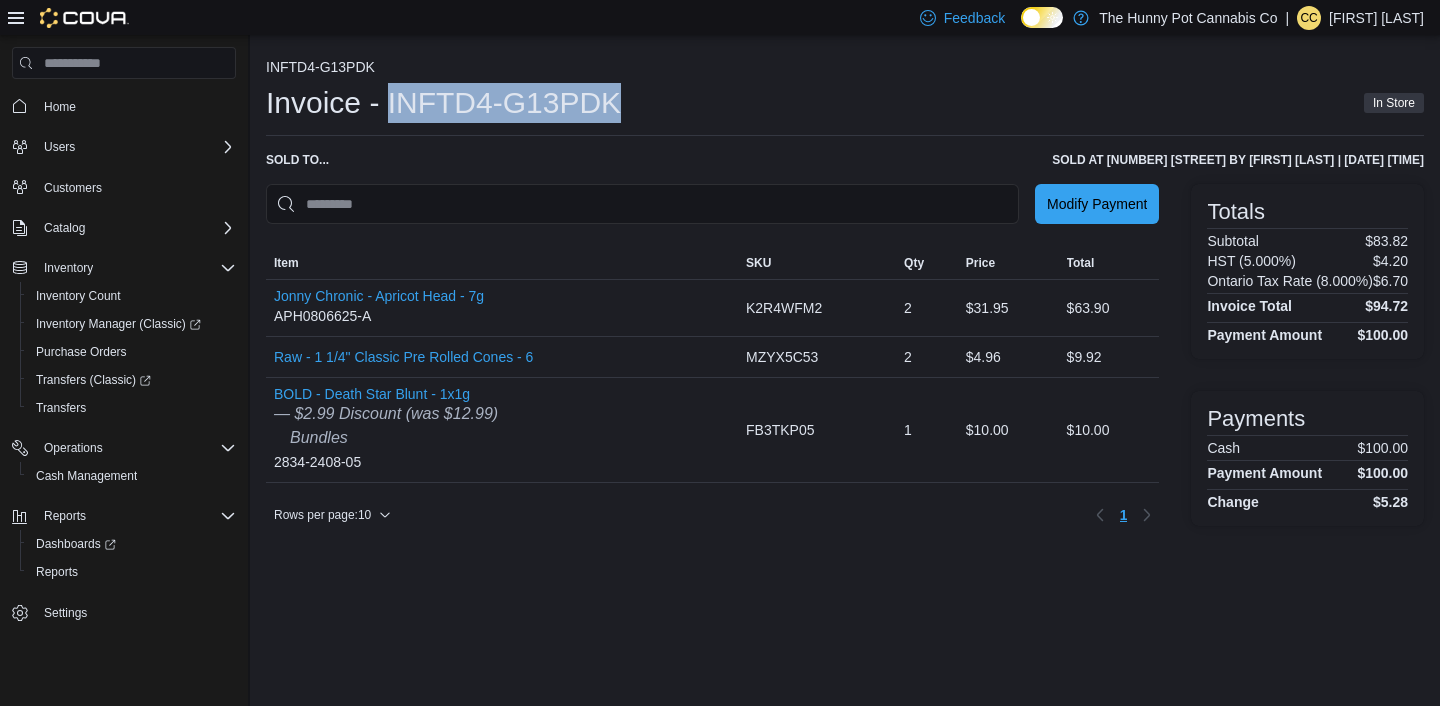 click on "Invoice - INFTD4-G13PDK In Store" at bounding box center (845, 103) 